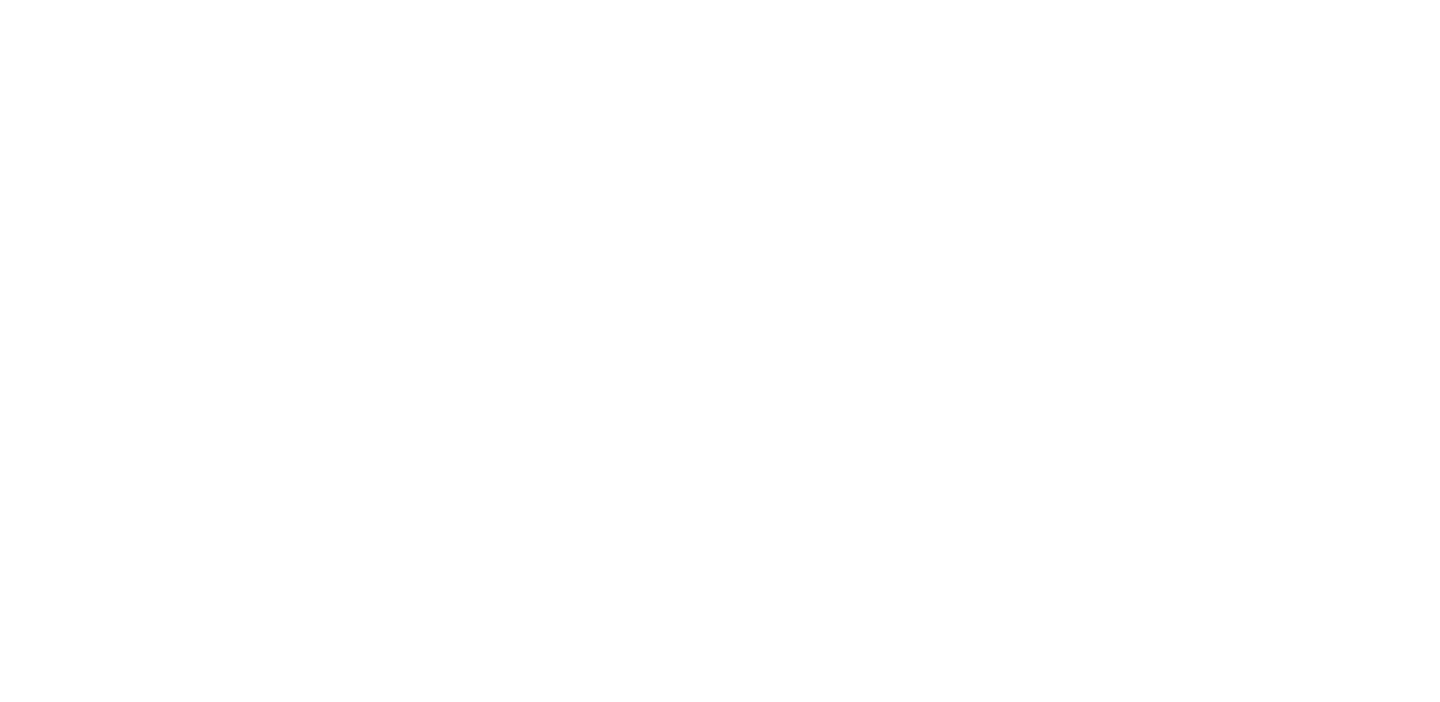 scroll, scrollTop: 0, scrollLeft: 0, axis: both 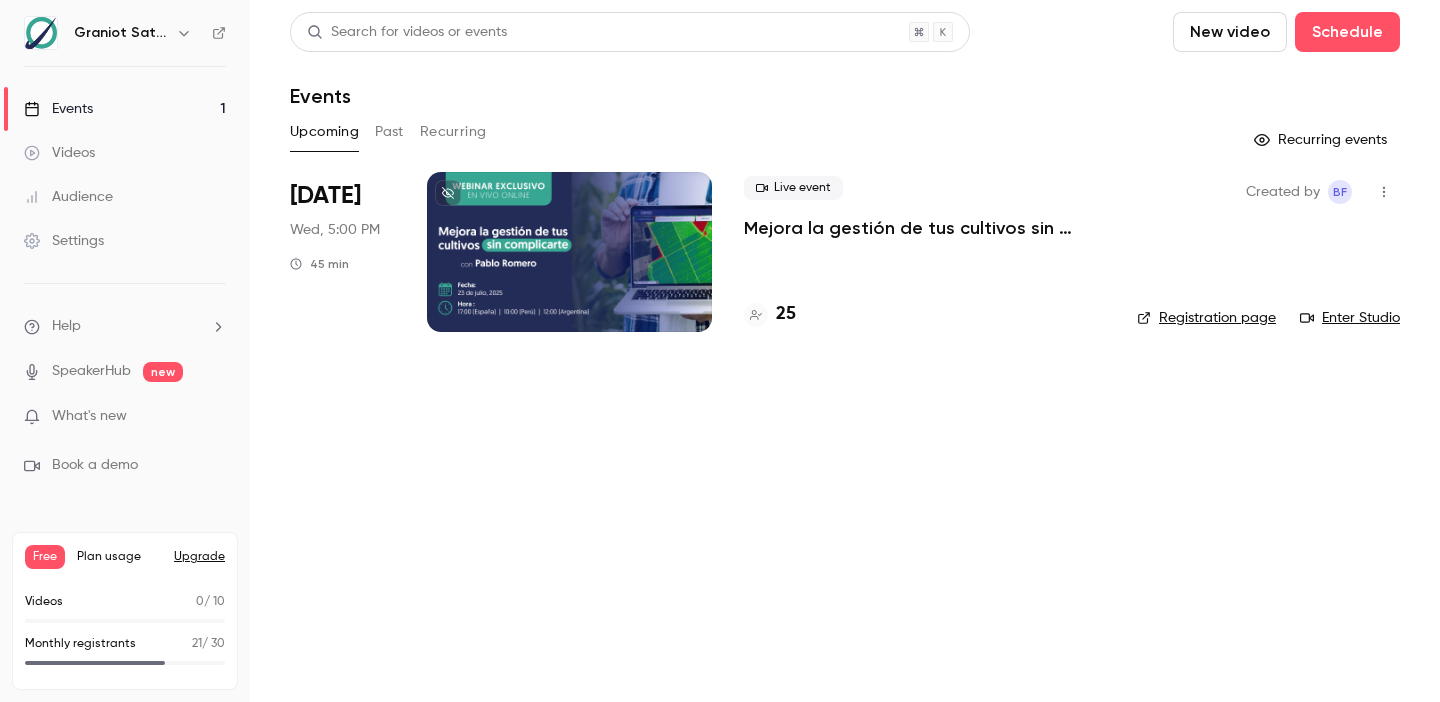 click on "Mejora la gestión de tus cultivos sin complicarte | Webinar Graniot" at bounding box center [924, 228] 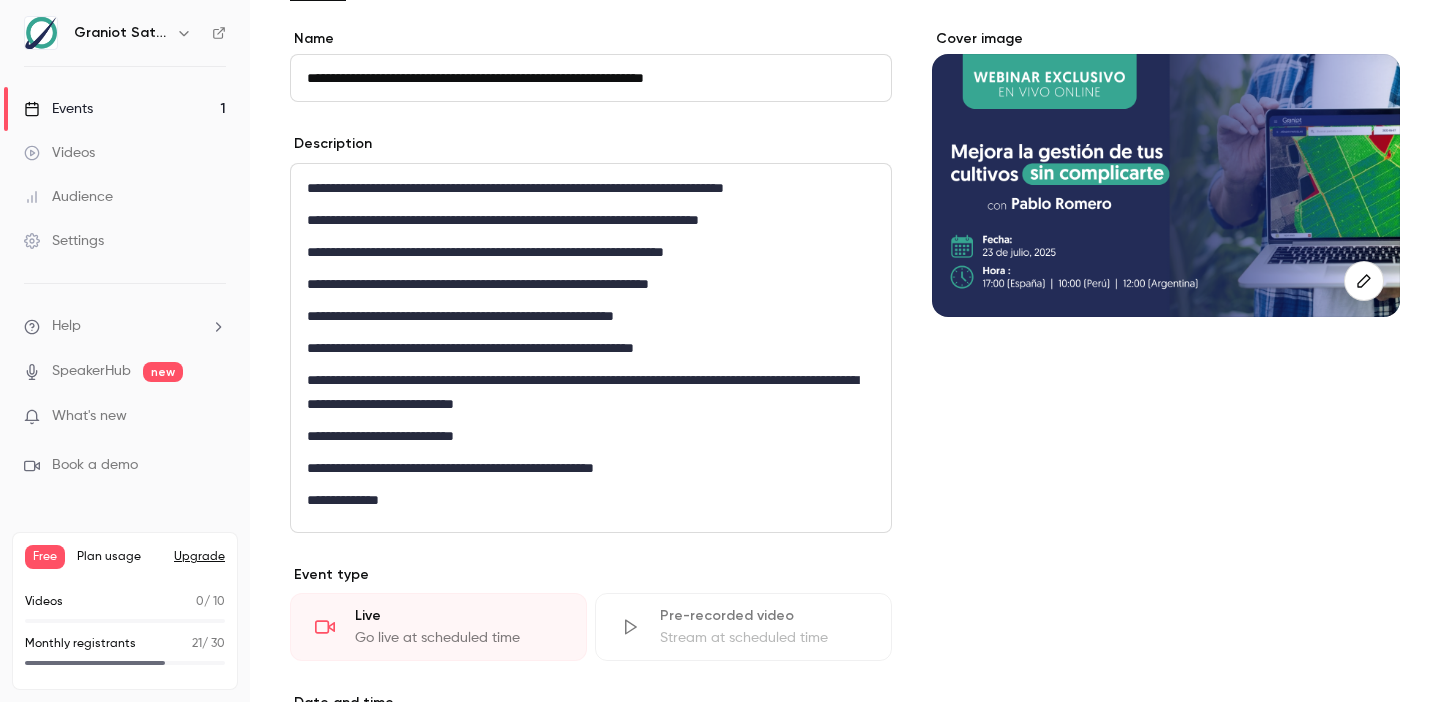 scroll, scrollTop: 354, scrollLeft: 0, axis: vertical 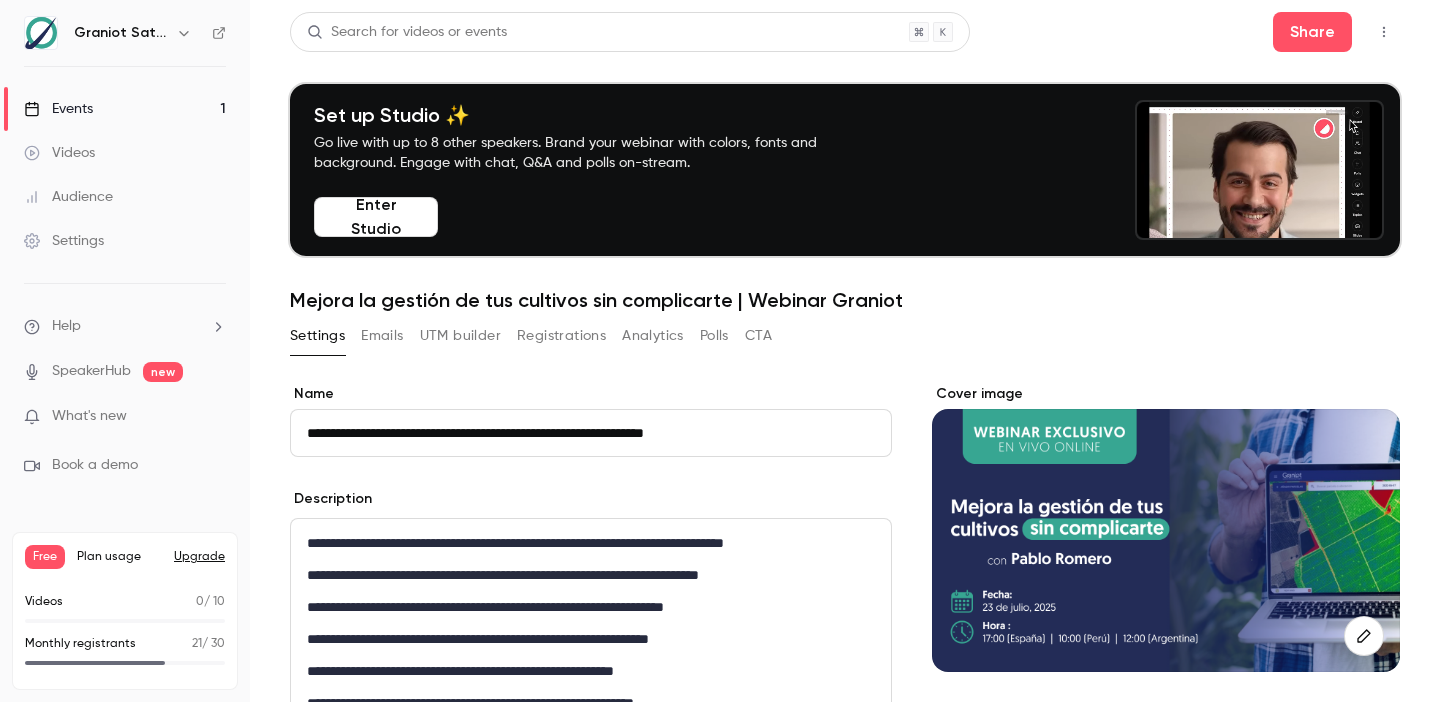 click on "Graniot Satellite Technologies SL" at bounding box center (125, 33) 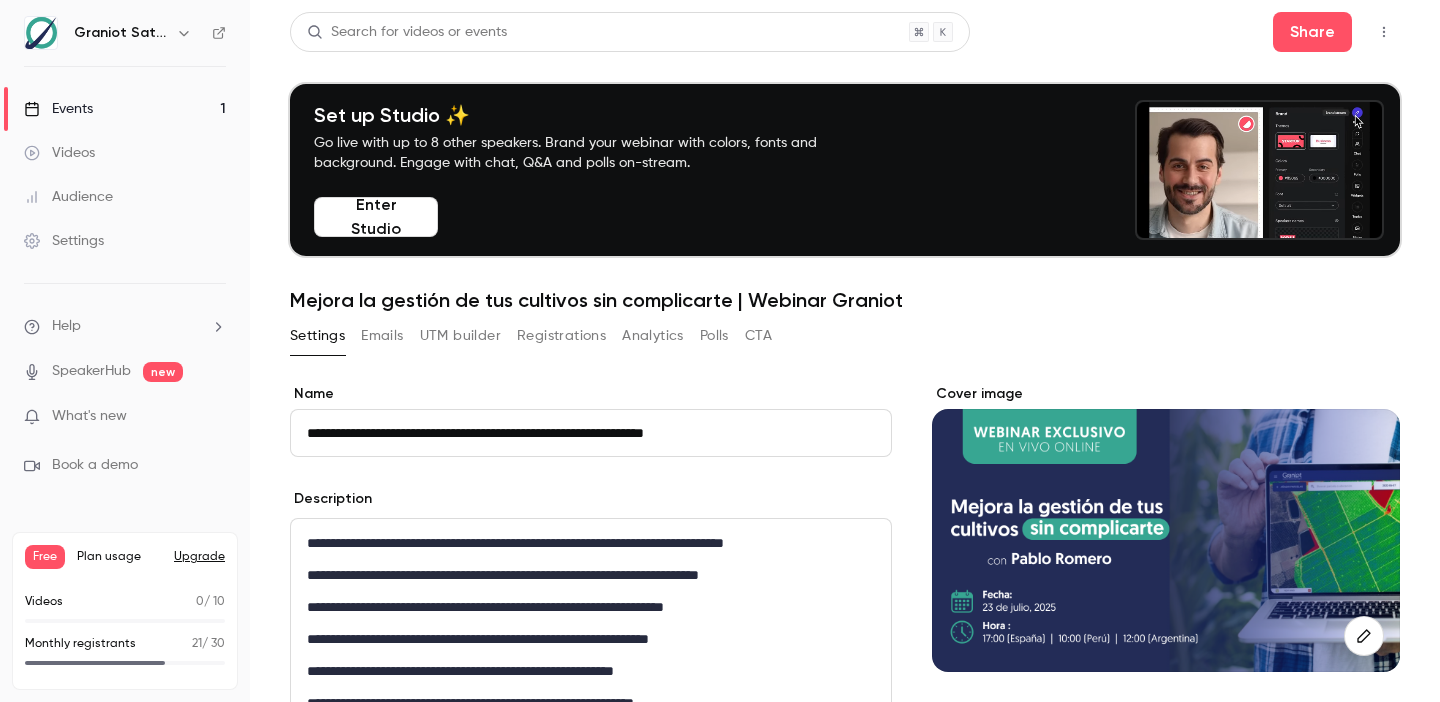 click at bounding box center (41, 33) 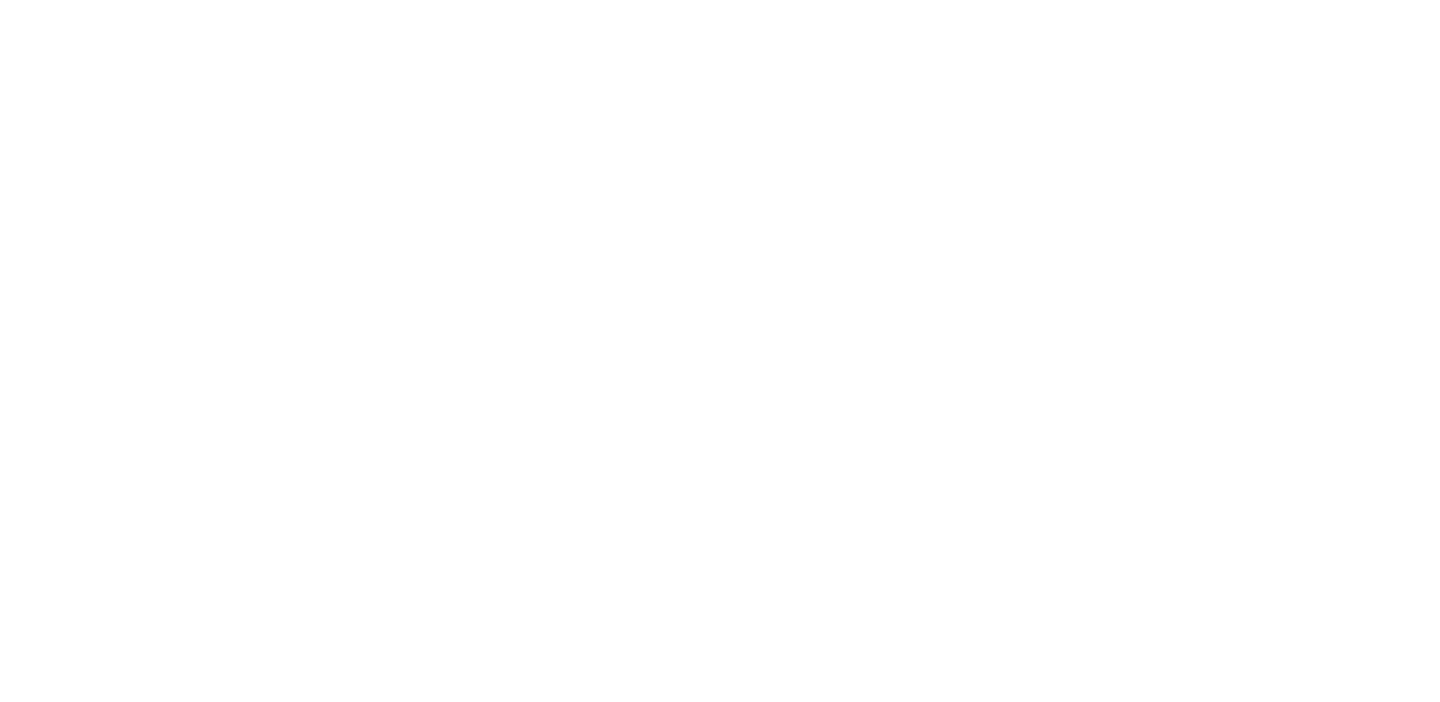 scroll, scrollTop: 0, scrollLeft: 0, axis: both 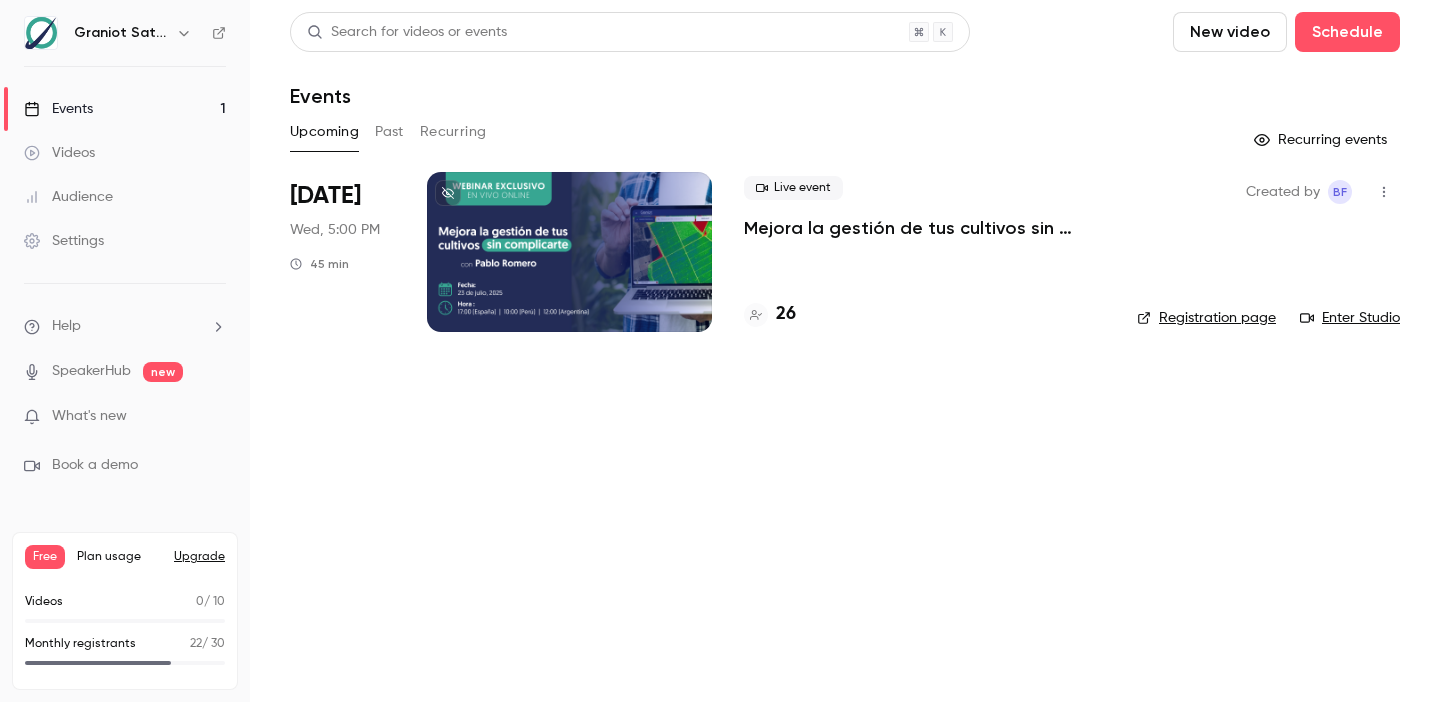 click on "26" at bounding box center [786, 314] 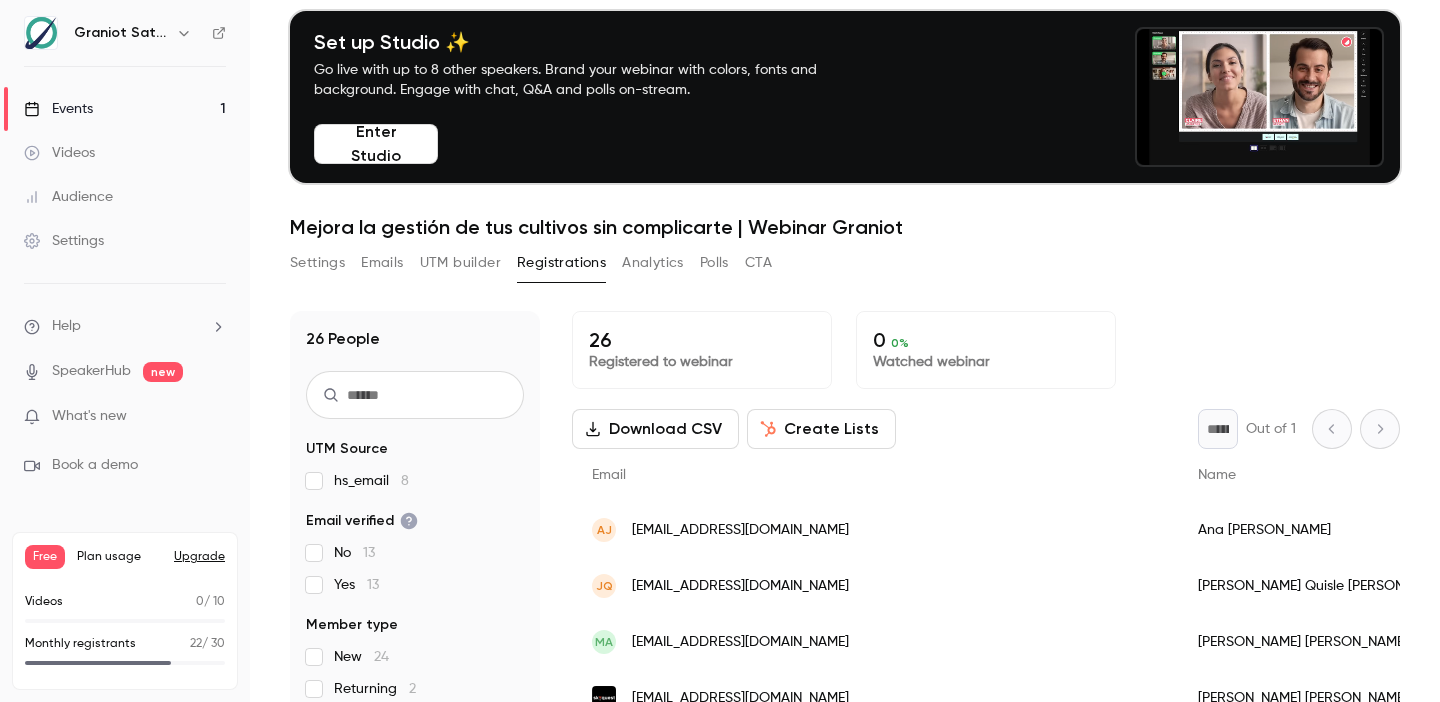 scroll, scrollTop: 101, scrollLeft: 0, axis: vertical 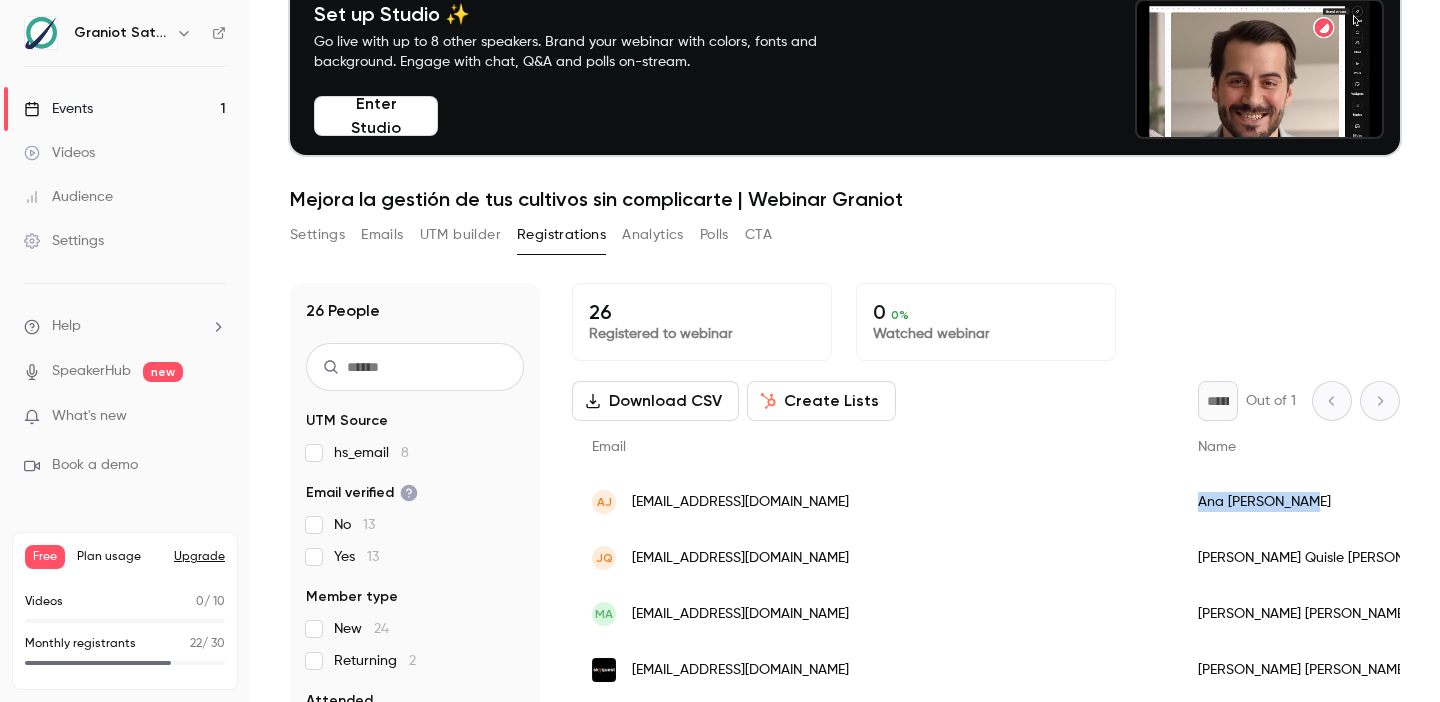drag, startPoint x: 1068, startPoint y: 503, endPoint x: 943, endPoint y: 505, distance: 125.016 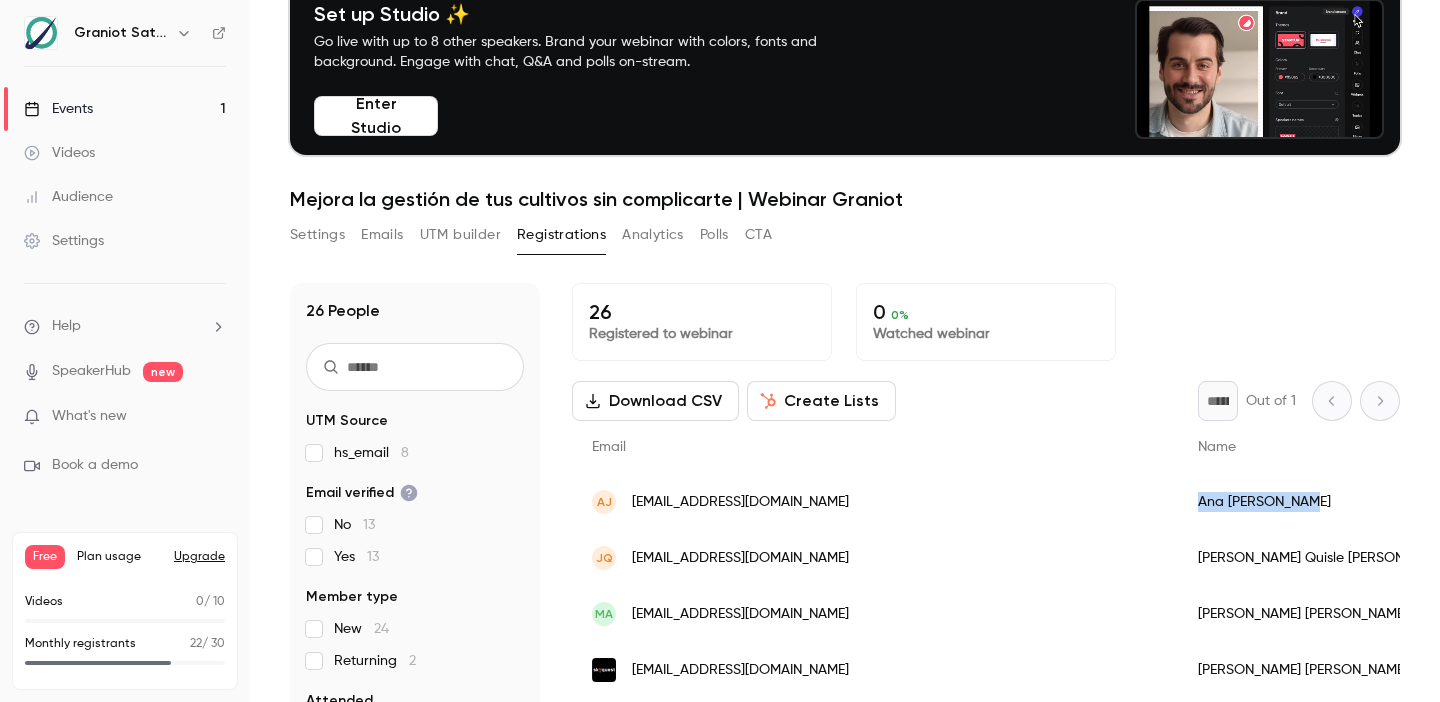 click on "Ana   Jiménez Rey" at bounding box center [1410, 502] 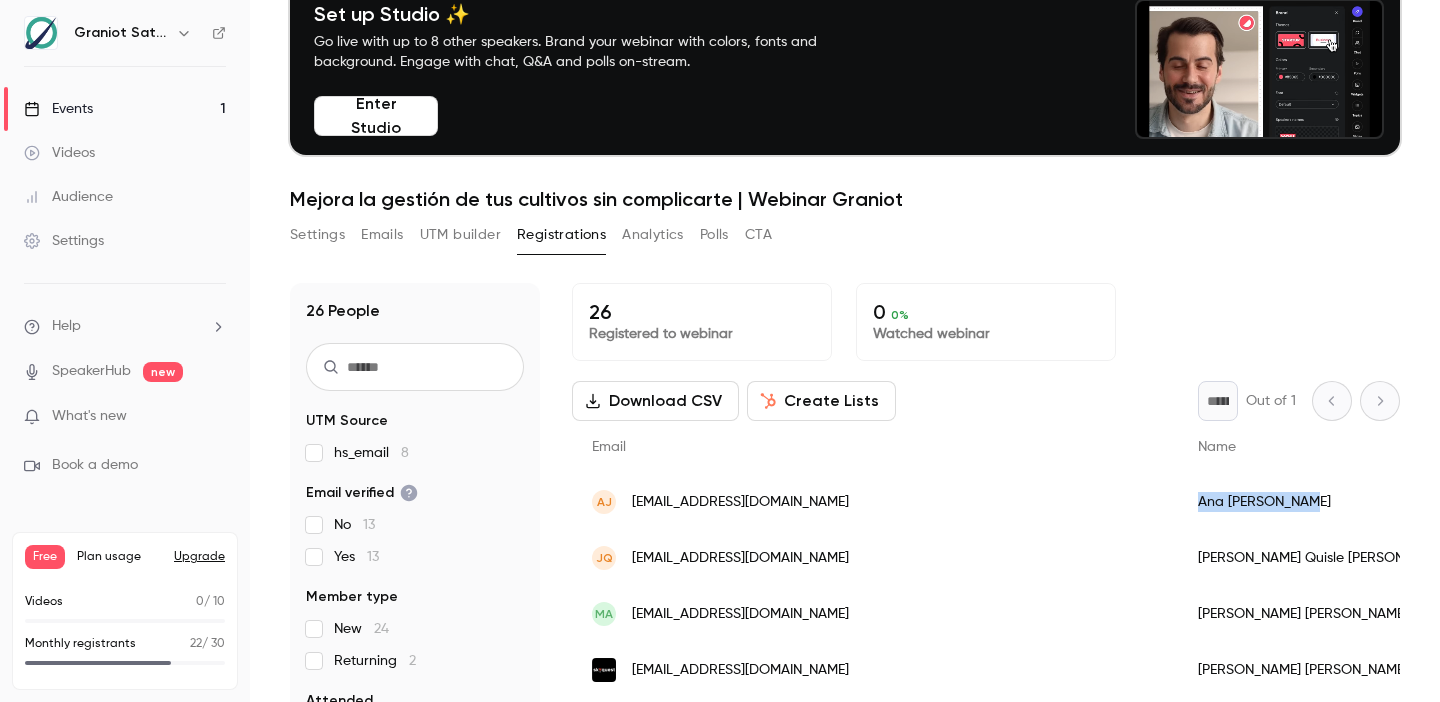 copy on "Ana   Jiménez Rey" 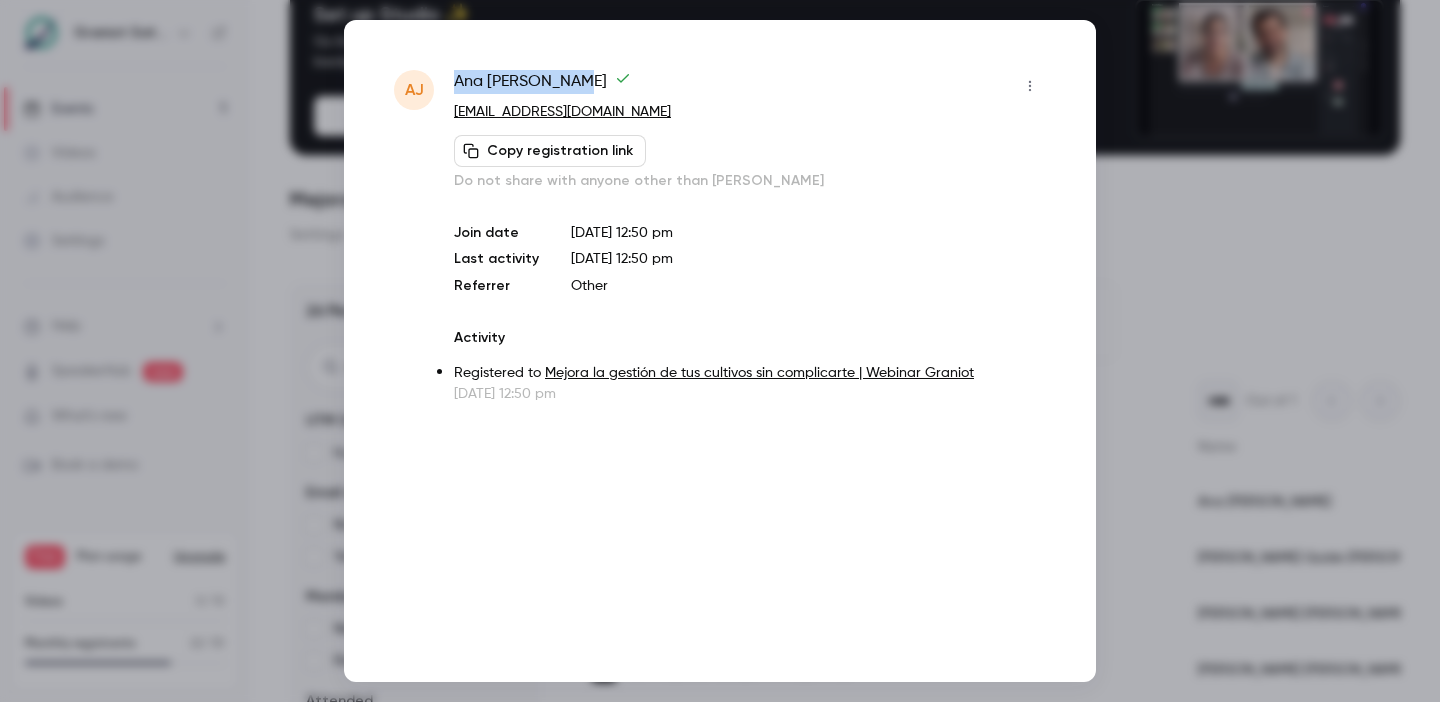 drag, startPoint x: 577, startPoint y: 84, endPoint x: 452, endPoint y: 86, distance: 125.016 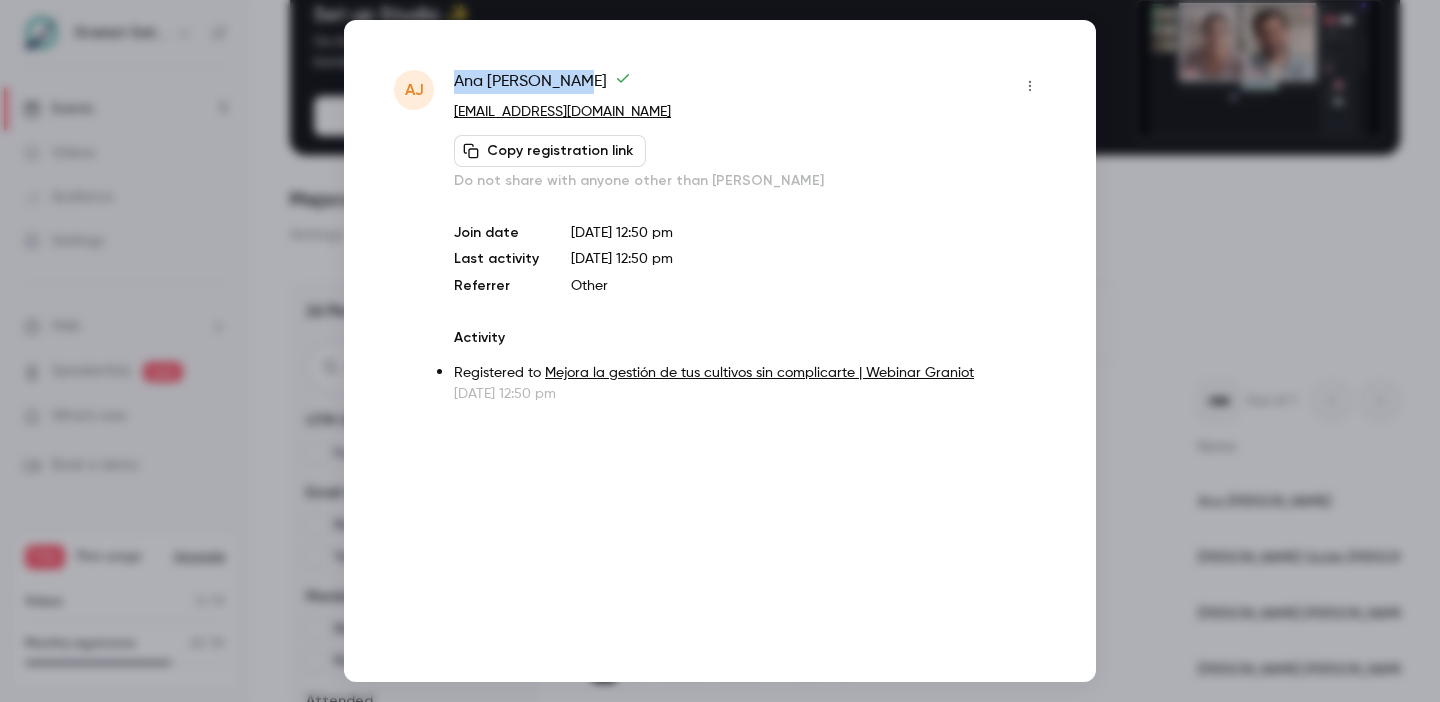 click on "AJ Ana   Jiménez Rey jimereyana@gmail.com Copy registration link Do not share with anyone other than Ana Join date Jul 21, 2025   12:50 pm Last activity Jul 21, 2025   12:50 pm Referrer Other Activity Registered to   Mejora la gestión de tus cultivos sin complicarte | Webinar Graniot Jul 21, 2025   12:50 pm" at bounding box center [720, 237] 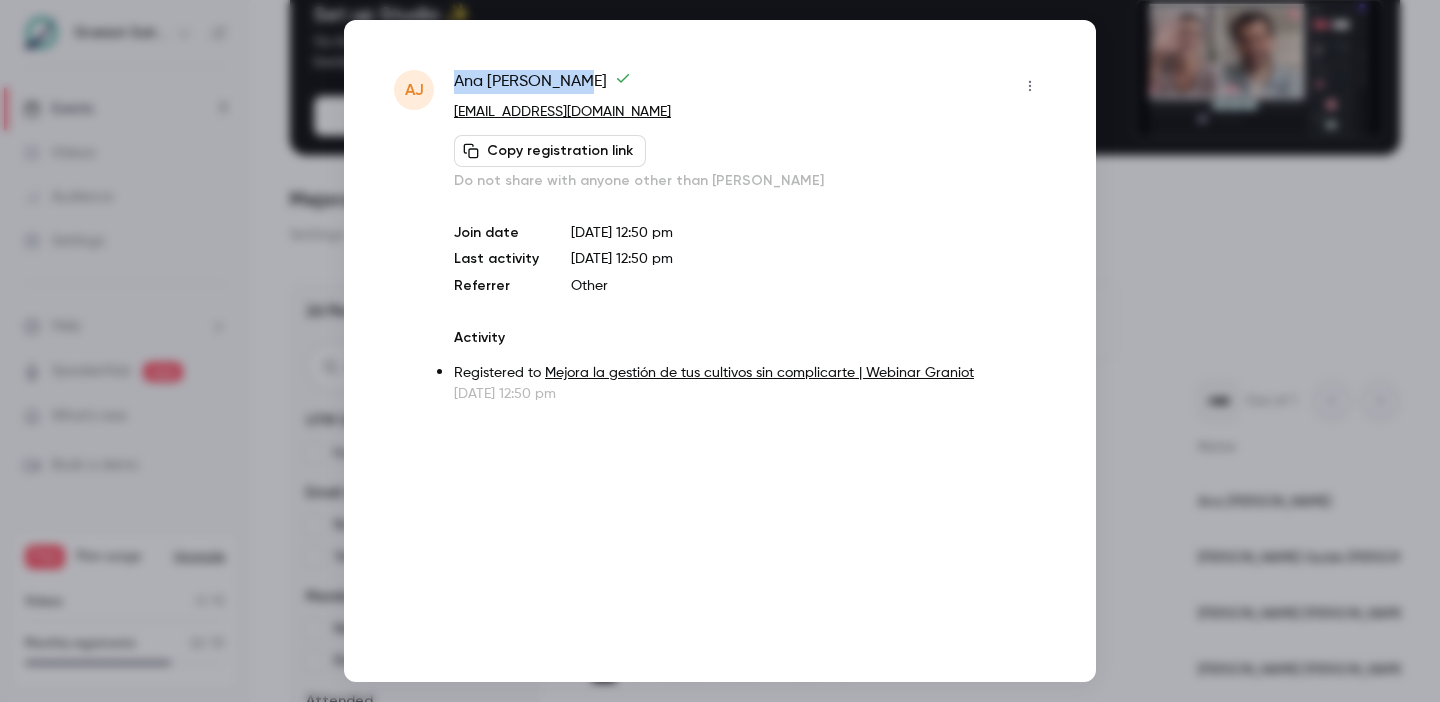 copy on "Ana   Jiménez Rey" 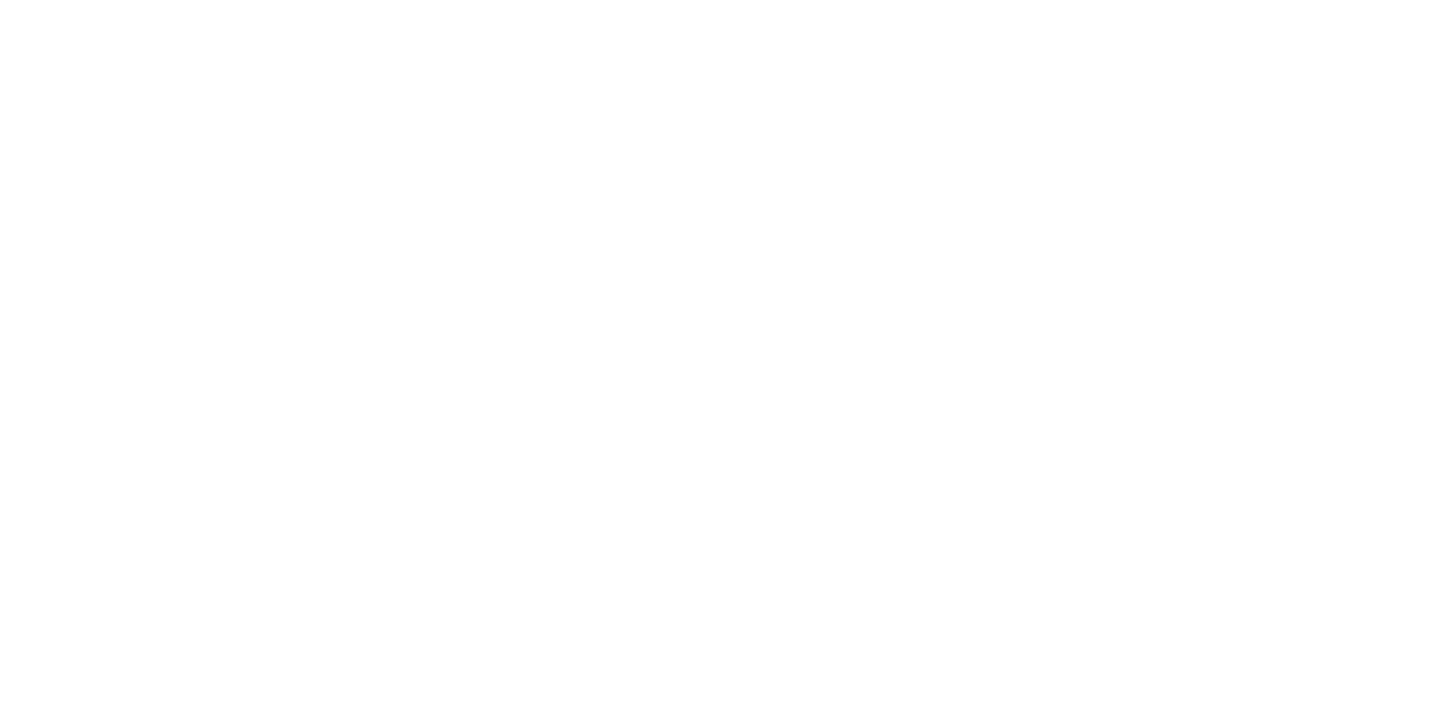 scroll, scrollTop: 0, scrollLeft: 0, axis: both 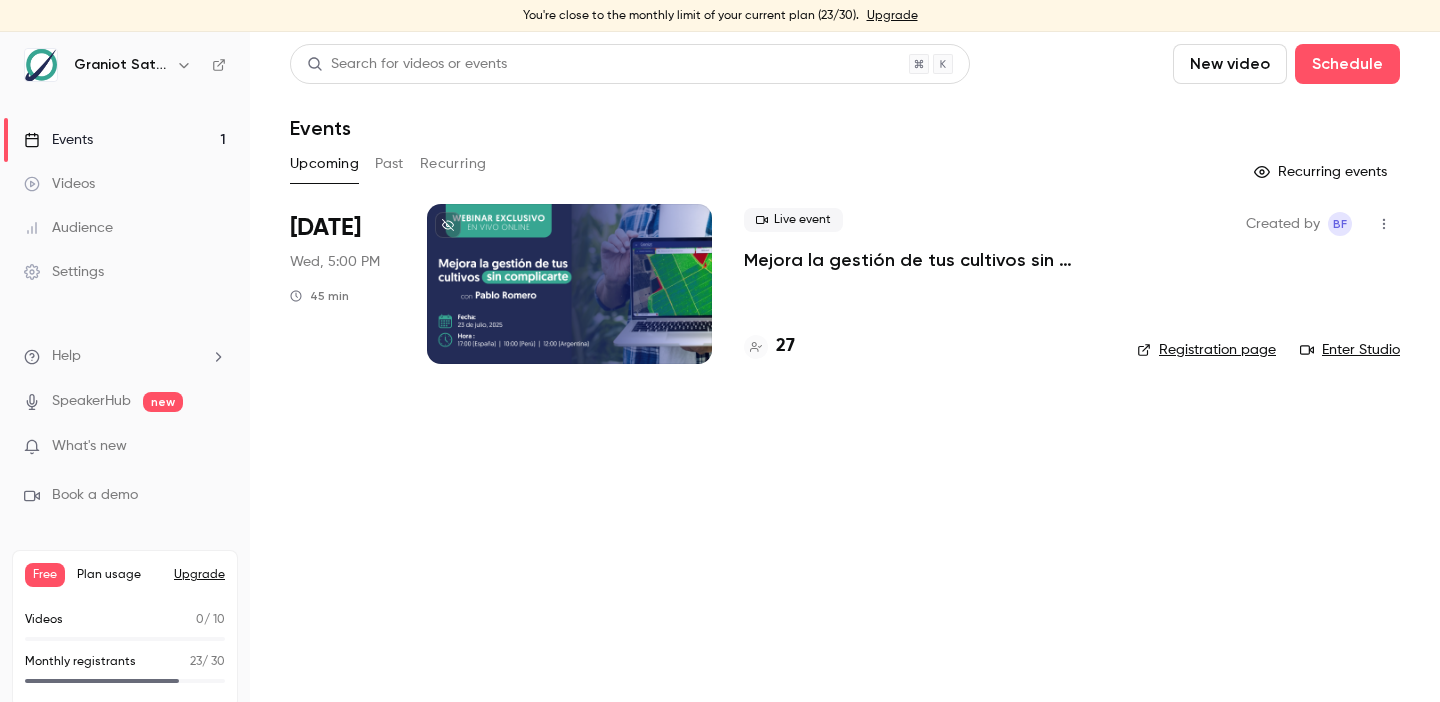 click on "27" at bounding box center [785, 346] 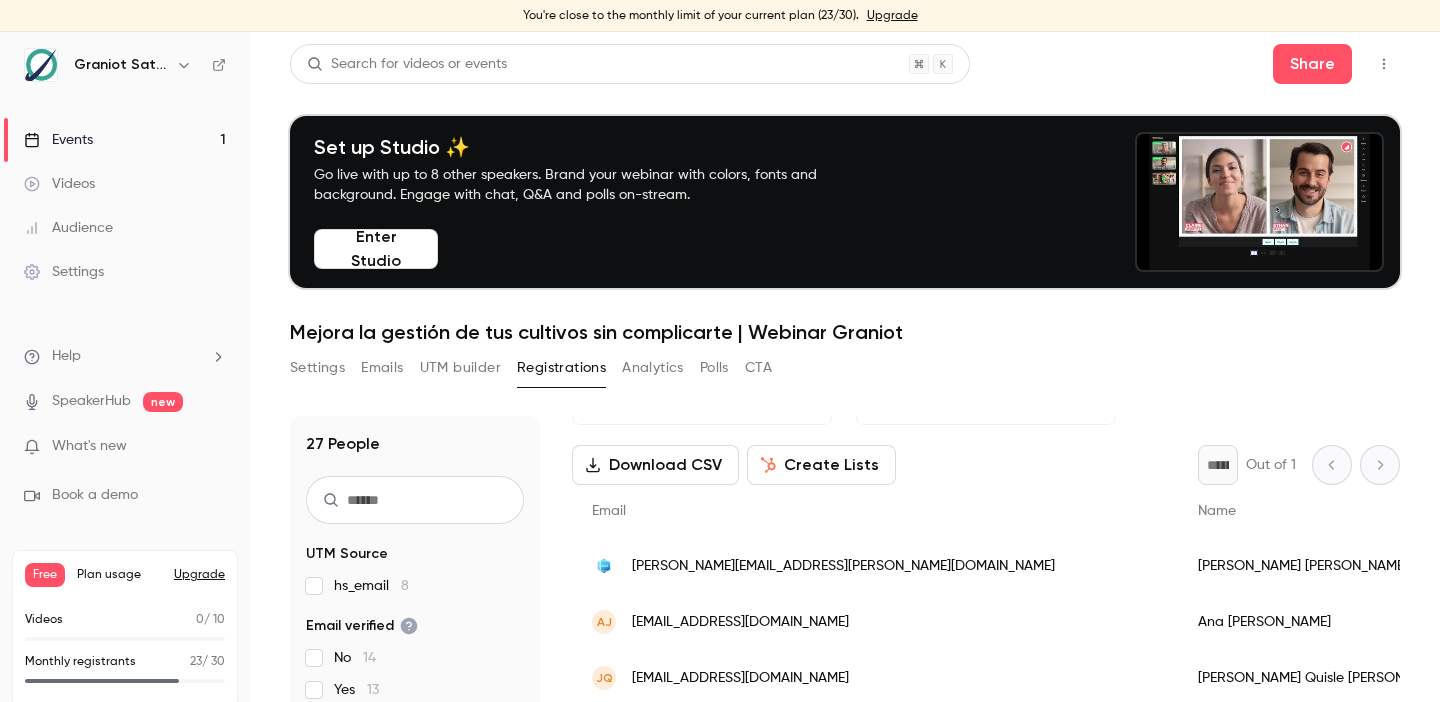scroll, scrollTop: 0, scrollLeft: 0, axis: both 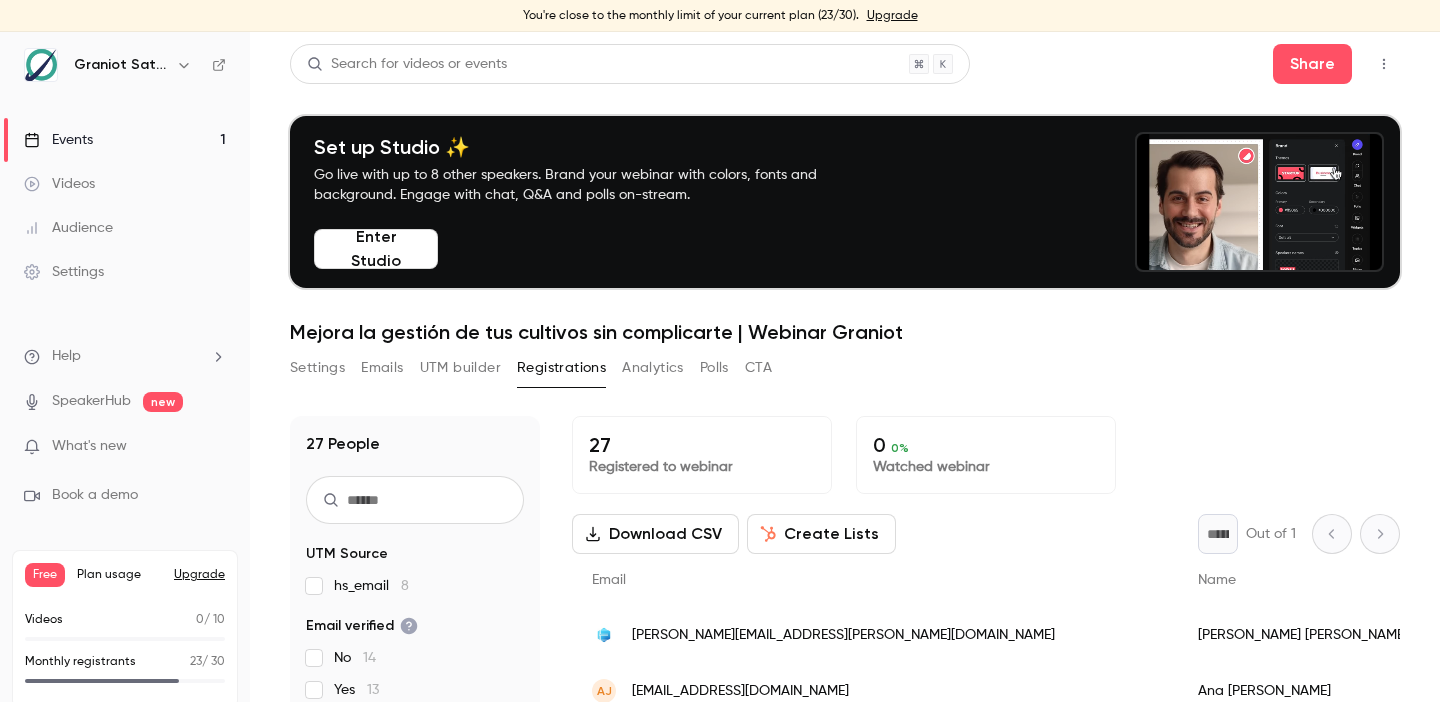click on "Settings Emails UTM builder Registrations Analytics Polls CTA" at bounding box center [845, 372] 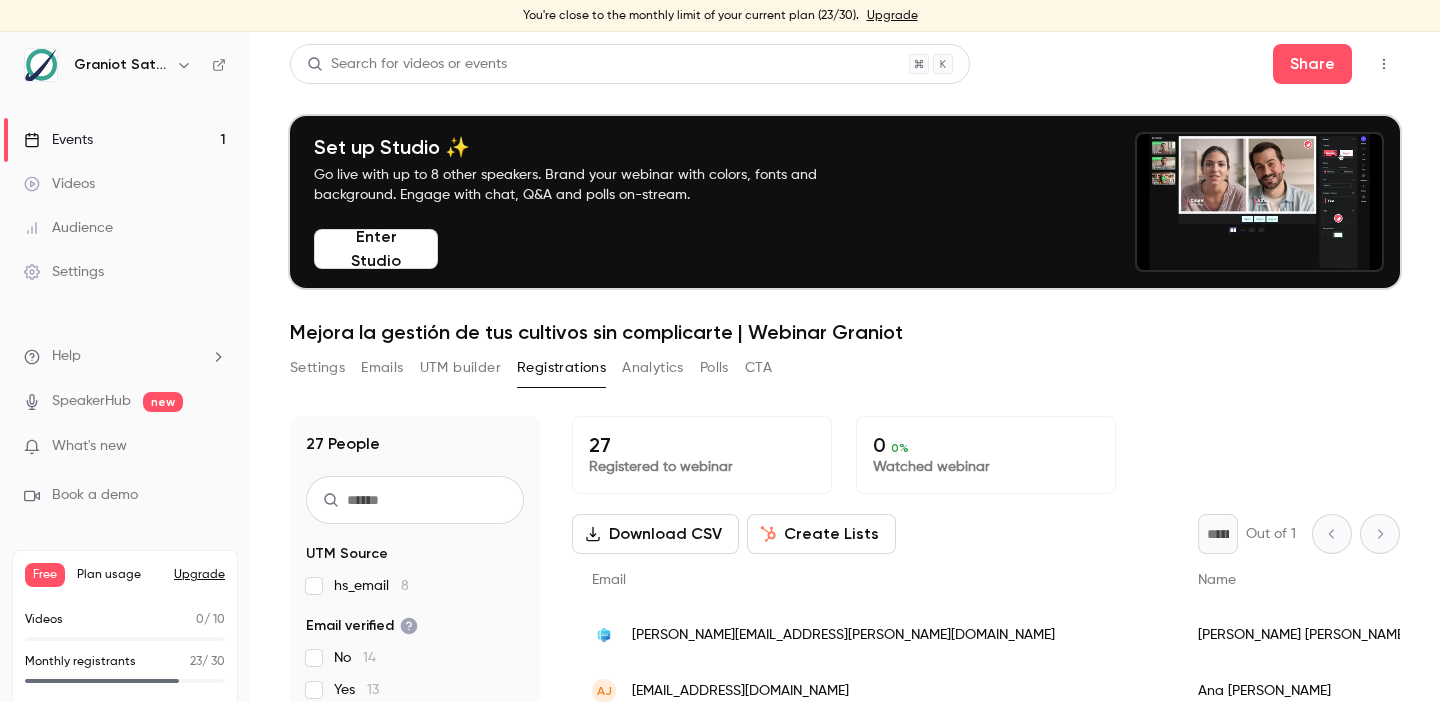 click on "Settings Emails UTM builder Registrations Analytics Polls CTA" at bounding box center (845, 372) 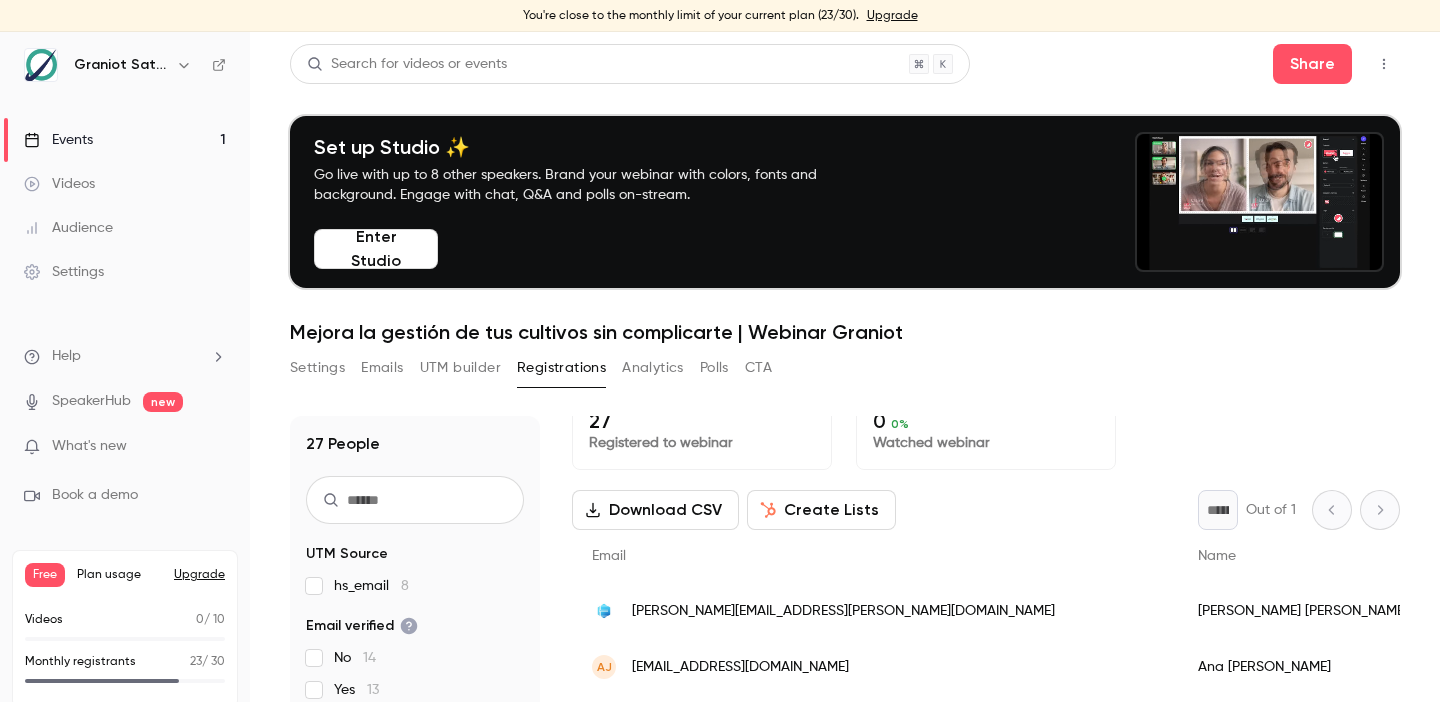 scroll, scrollTop: 53, scrollLeft: 0, axis: vertical 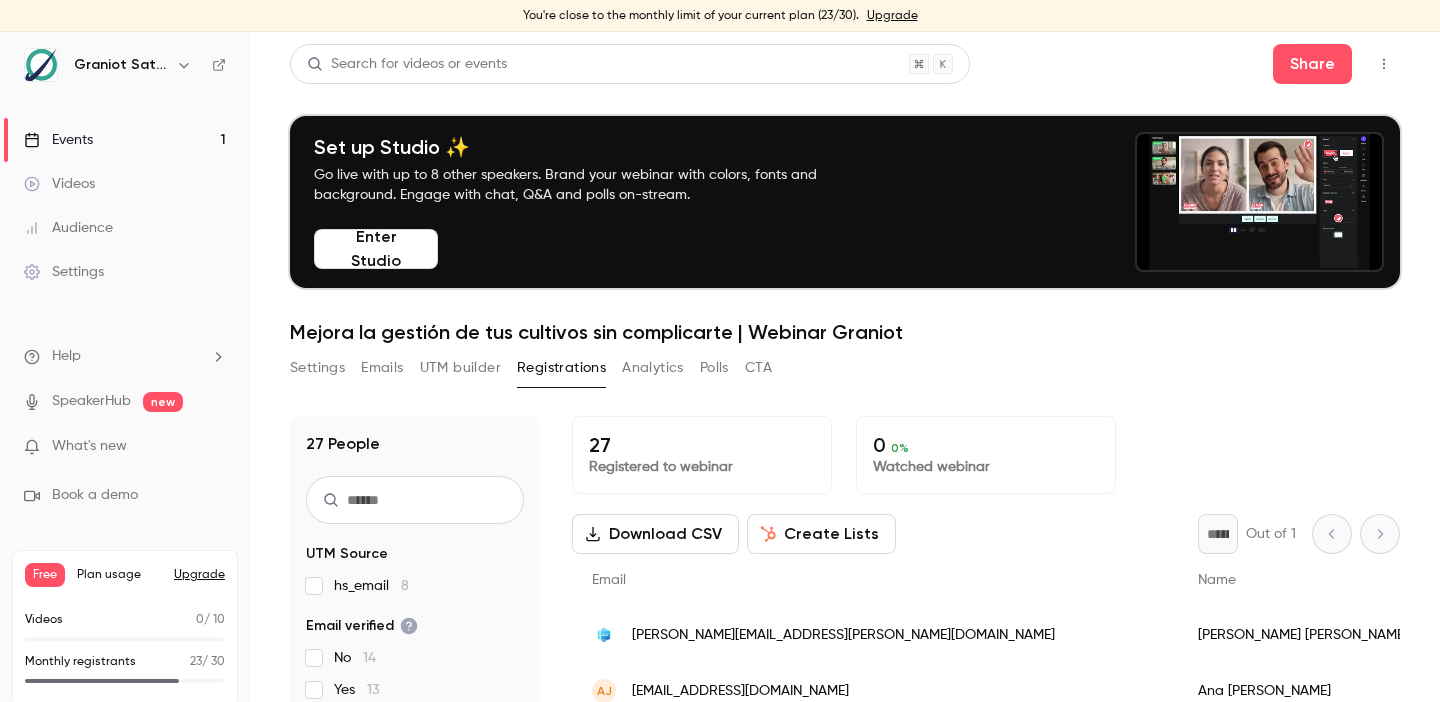 click on "Events 1" at bounding box center [125, 140] 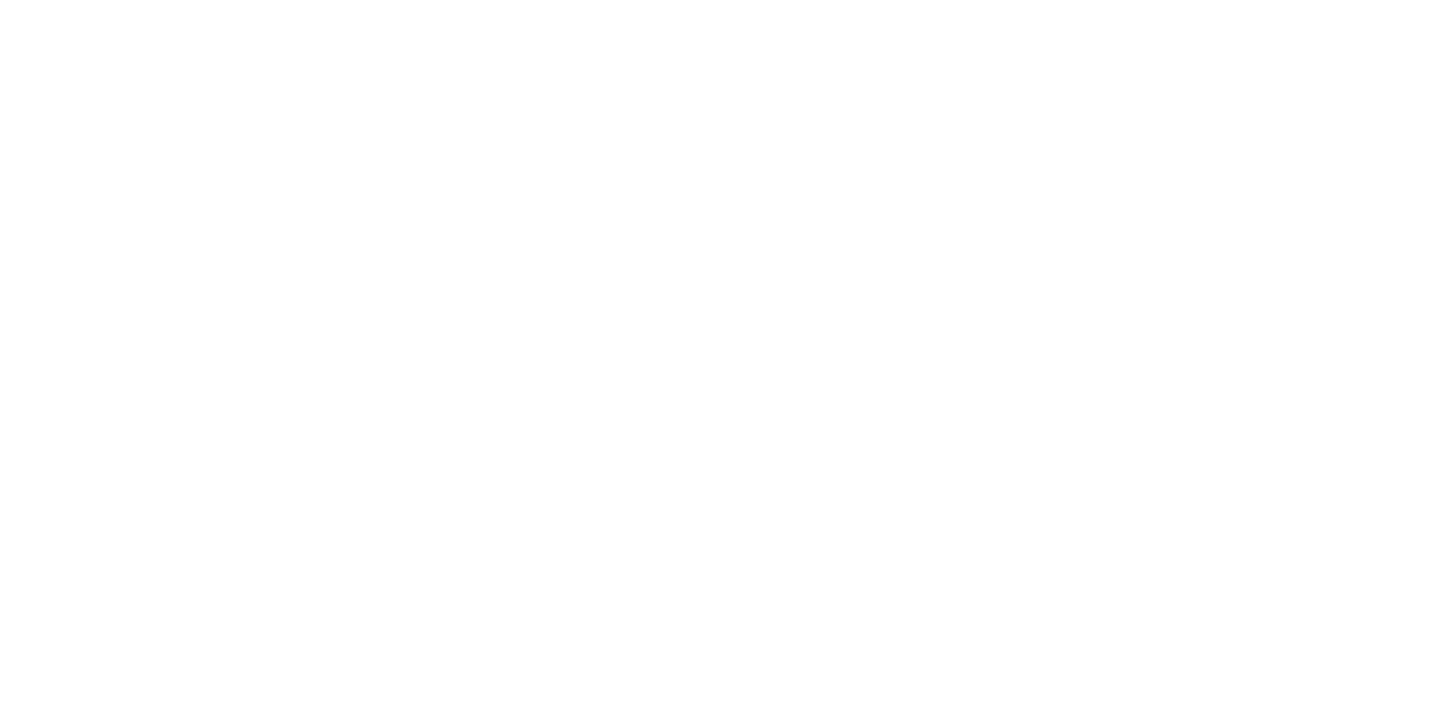 scroll, scrollTop: 0, scrollLeft: 0, axis: both 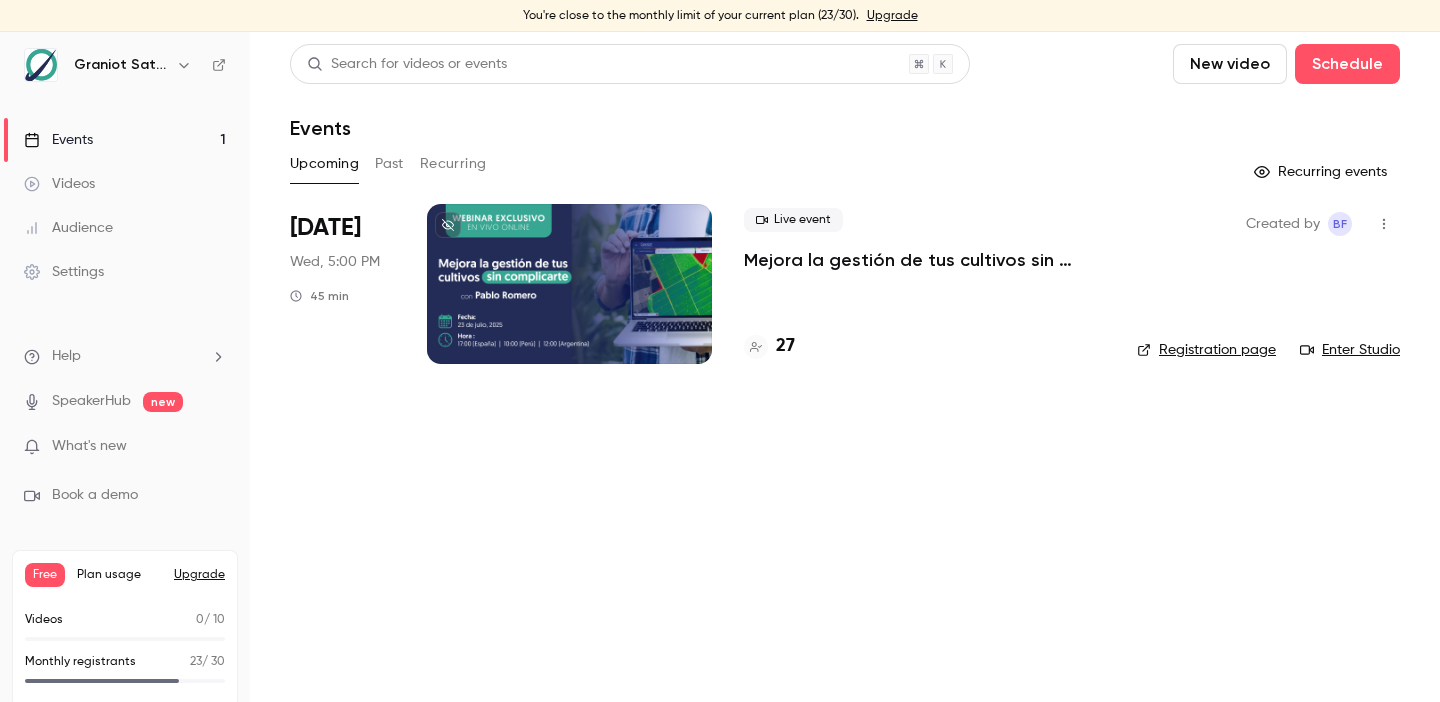 click on "Search for videos or events New video Schedule Events Upcoming Past Recurring Recurring events [DATE] Wed, 5:00 PM 45 min Live event Mejora la gestión de tus cultivos sin complicarte | Webinar Graniot 27 Created by BF Registration page Enter Studio" at bounding box center [845, 367] 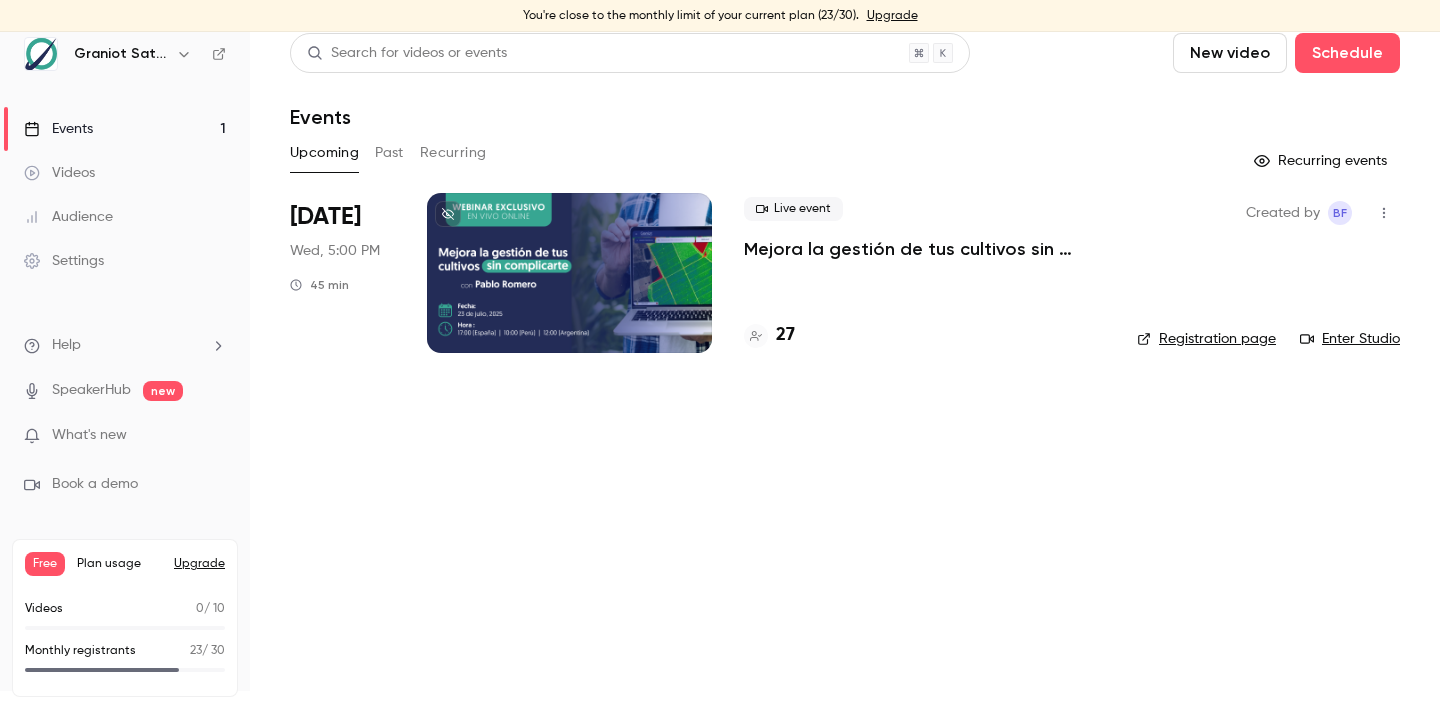 scroll, scrollTop: 0, scrollLeft: 0, axis: both 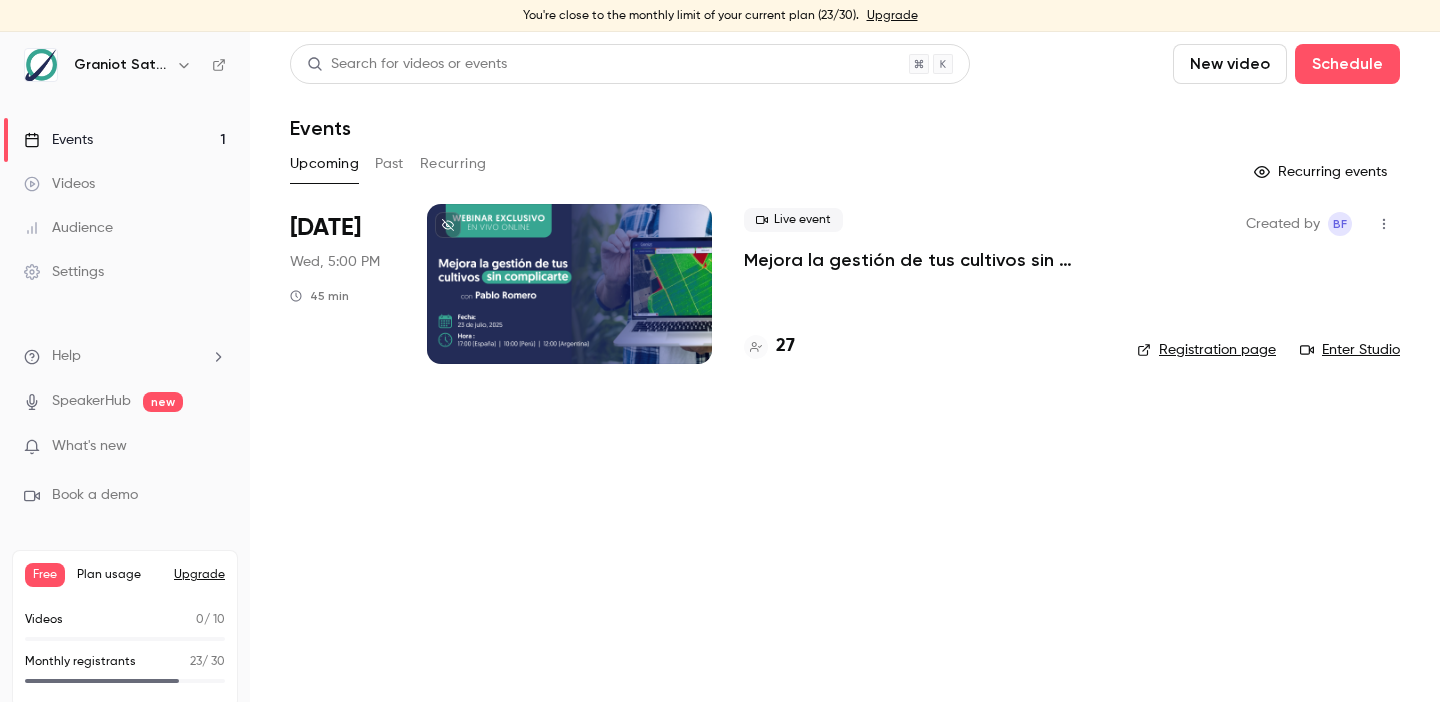 click at bounding box center (569, 284) 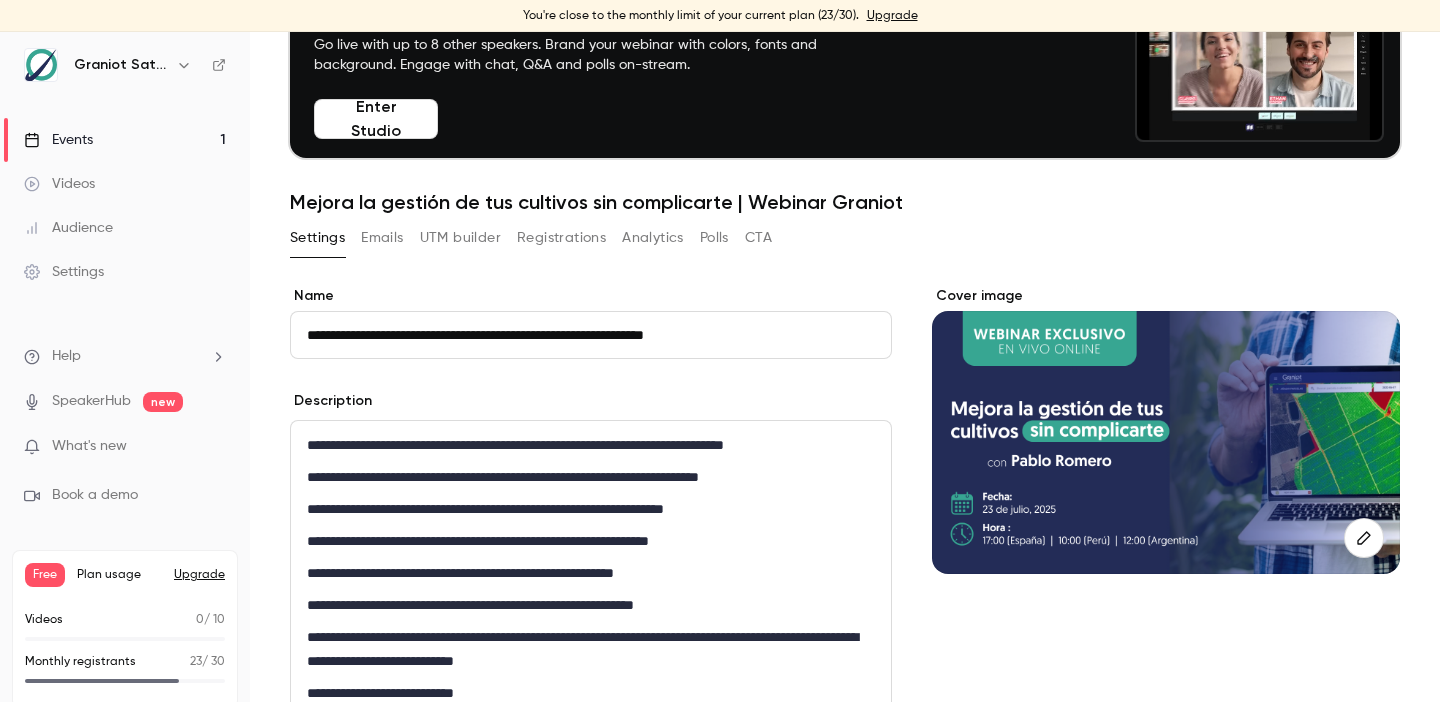 scroll, scrollTop: 0, scrollLeft: 0, axis: both 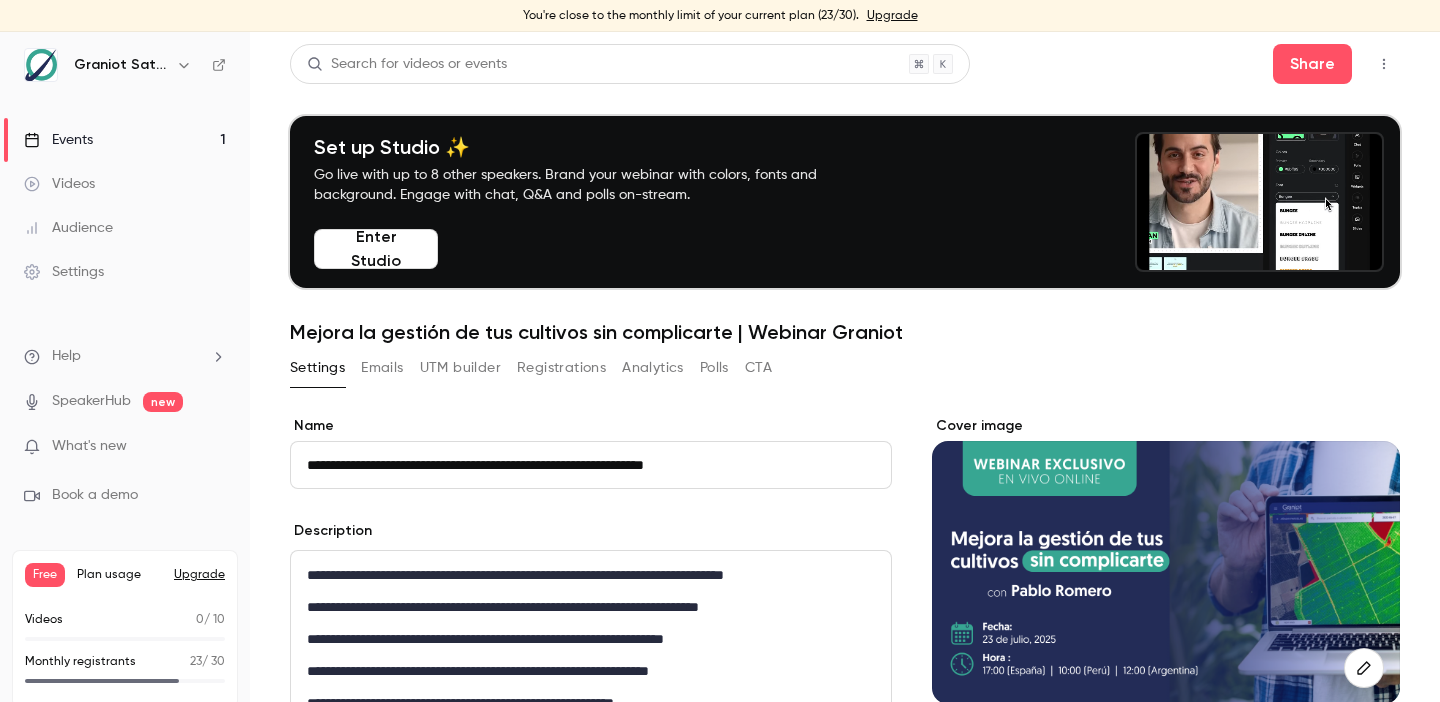 click on "Help" at bounding box center [125, 356] 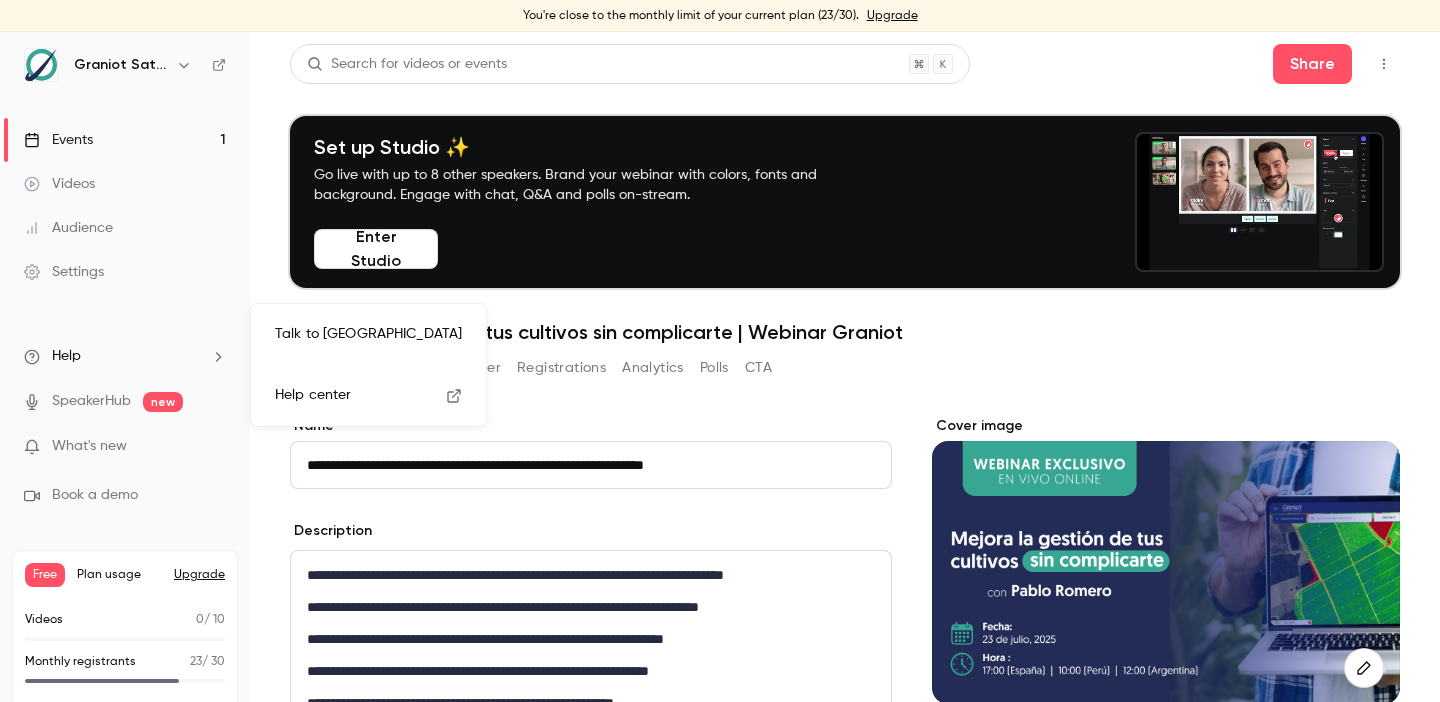 click on "Talk to [GEOGRAPHIC_DATA]" at bounding box center (368, 334) 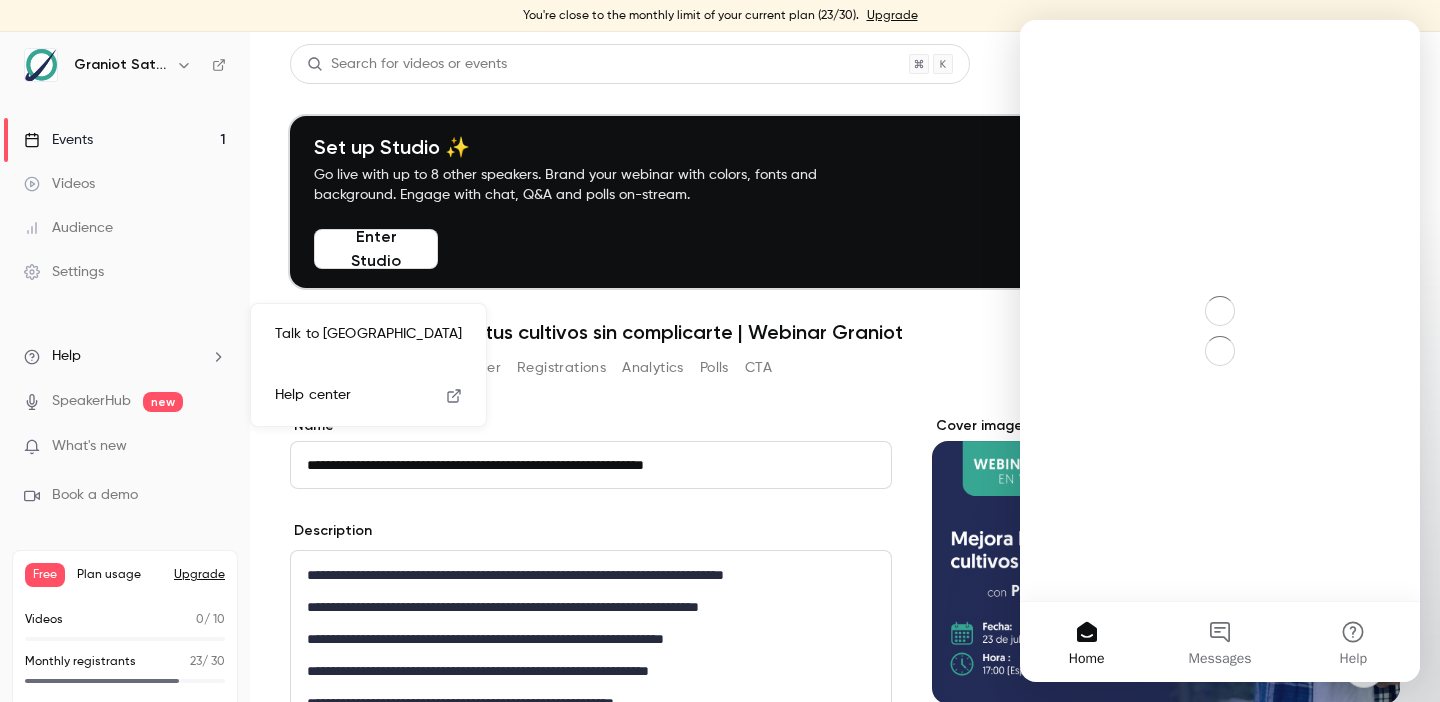 scroll, scrollTop: 0, scrollLeft: 0, axis: both 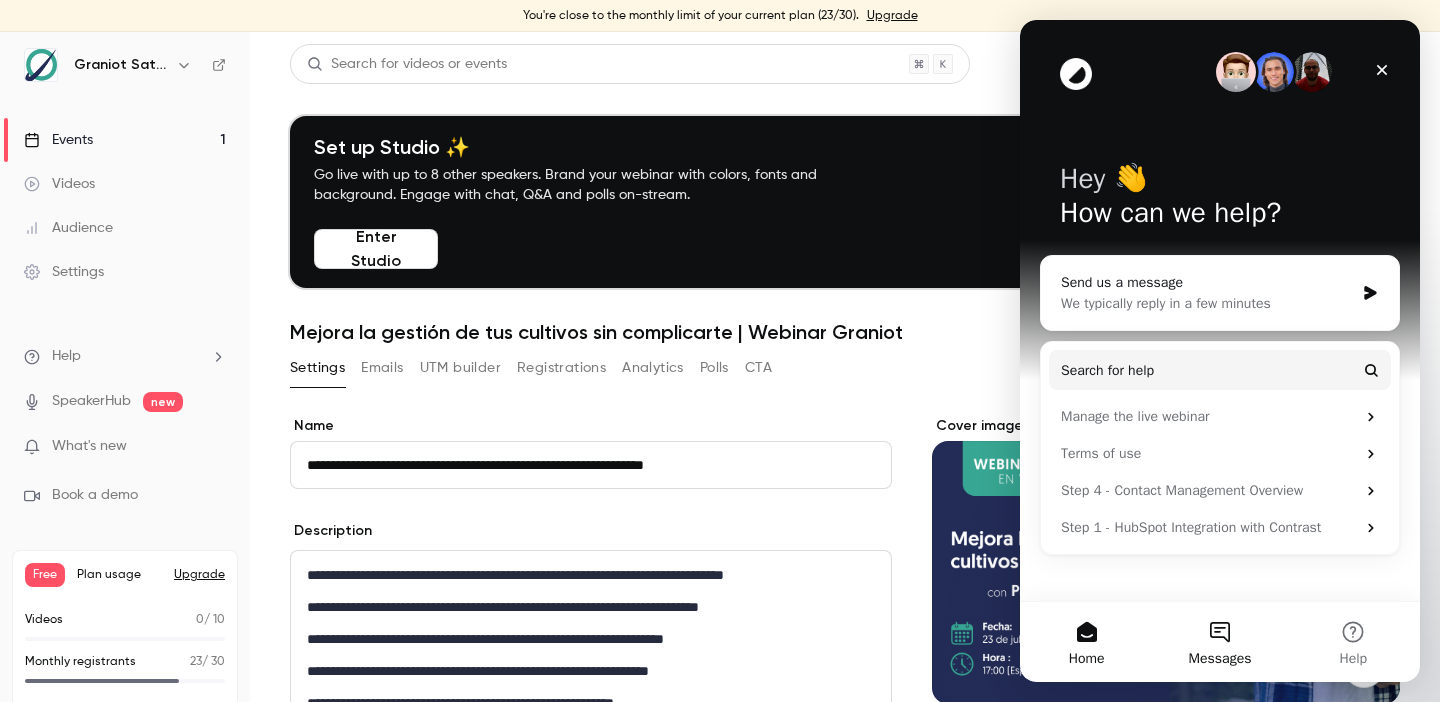 click on "Messages" at bounding box center [1219, 642] 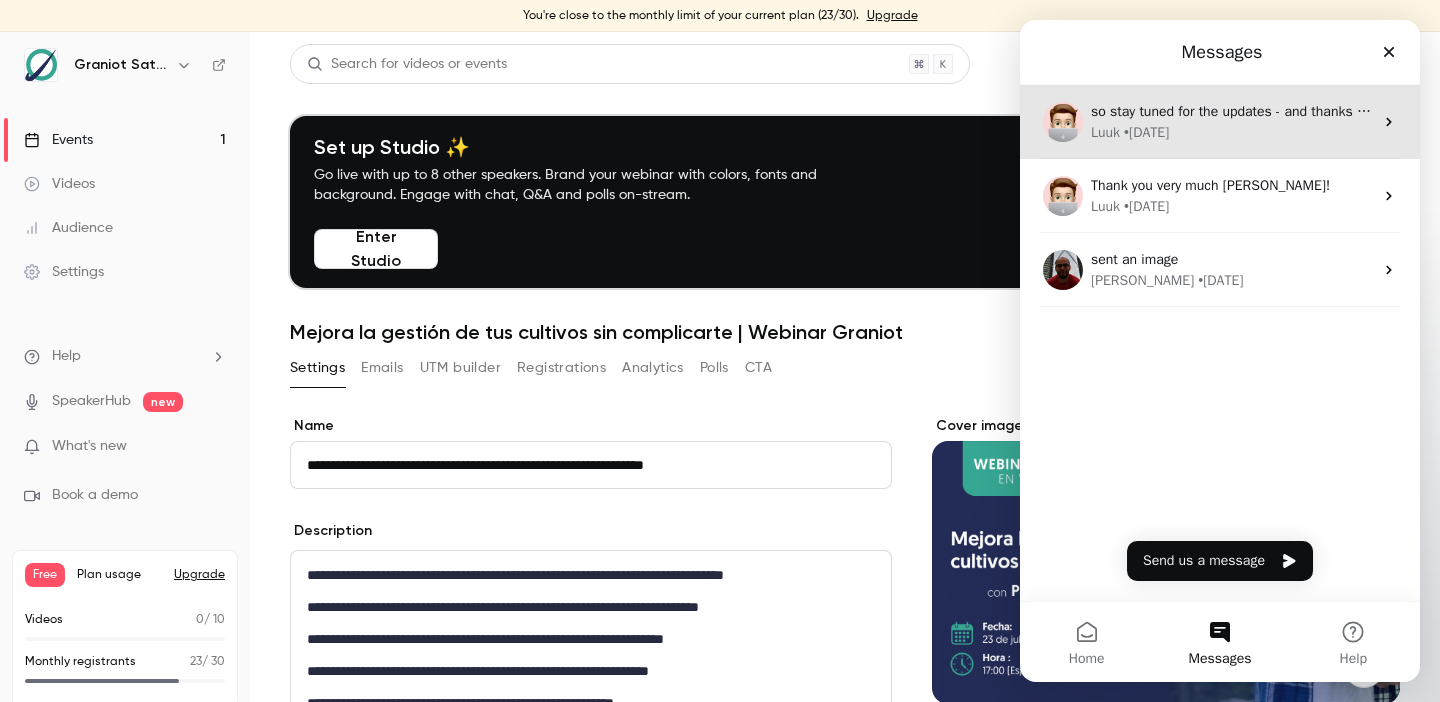 click on "Luuk •  [DATE]" at bounding box center [1232, 132] 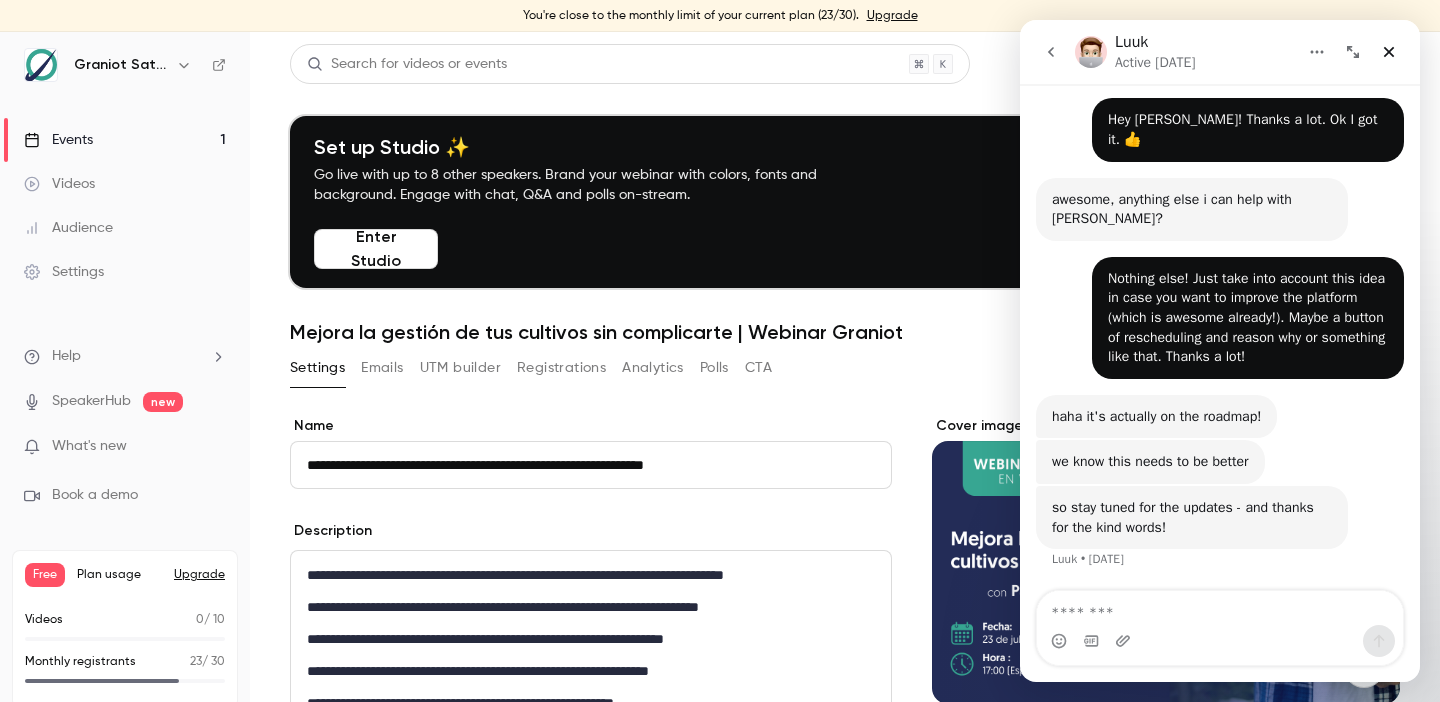 scroll, scrollTop: 794, scrollLeft: 0, axis: vertical 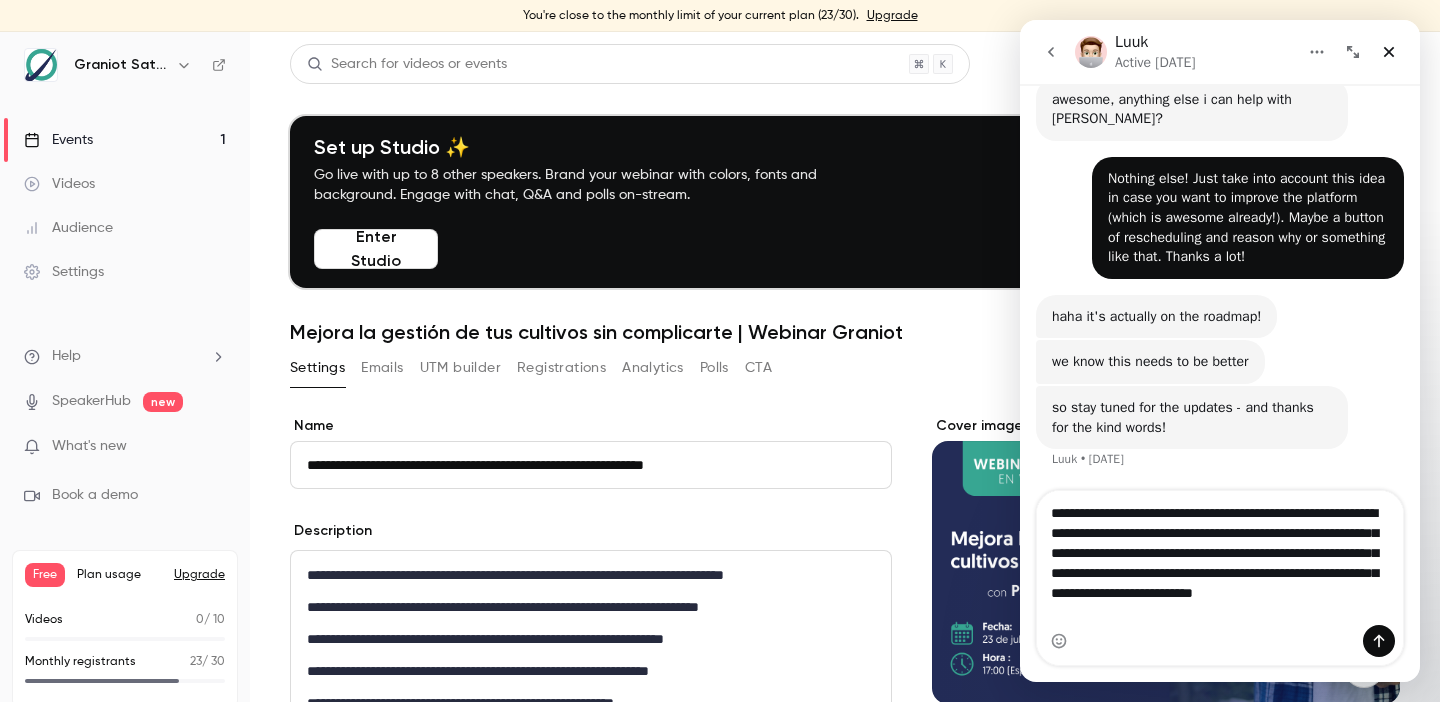 type on "**********" 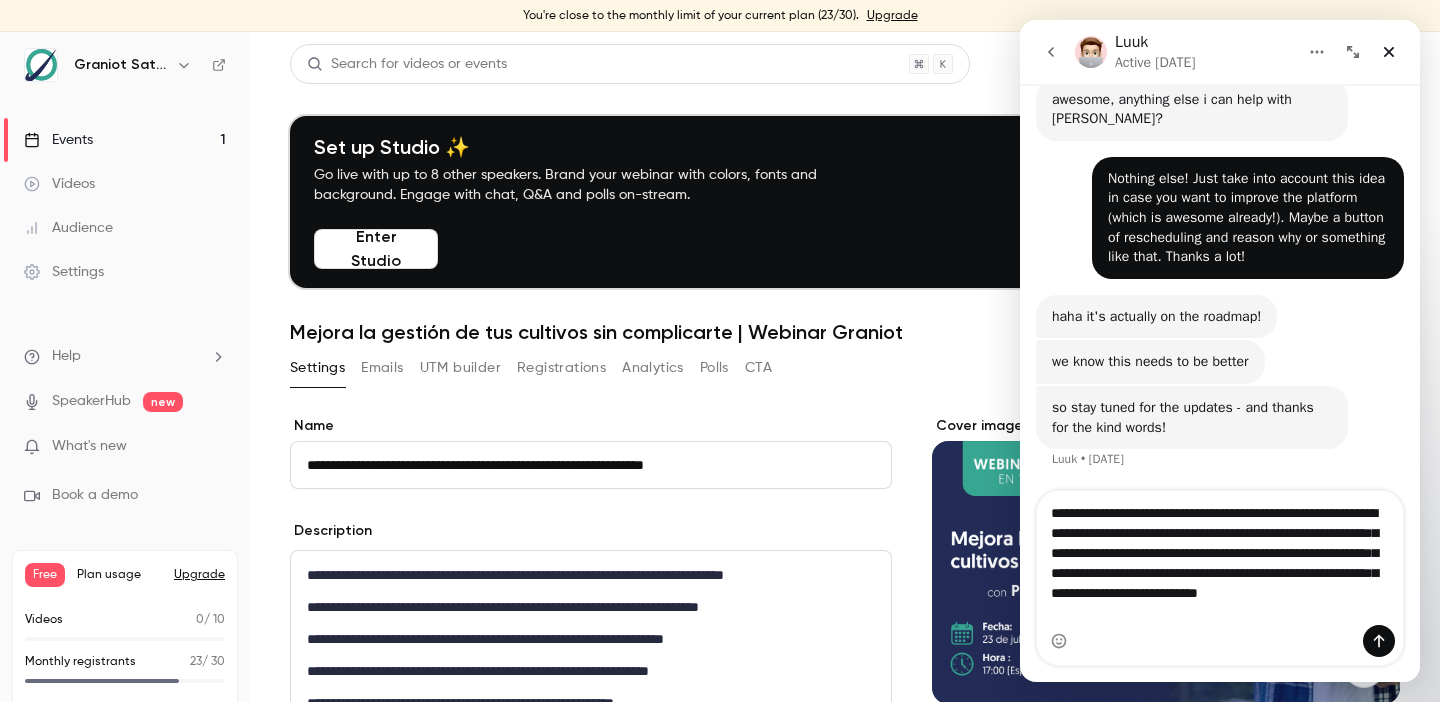 type 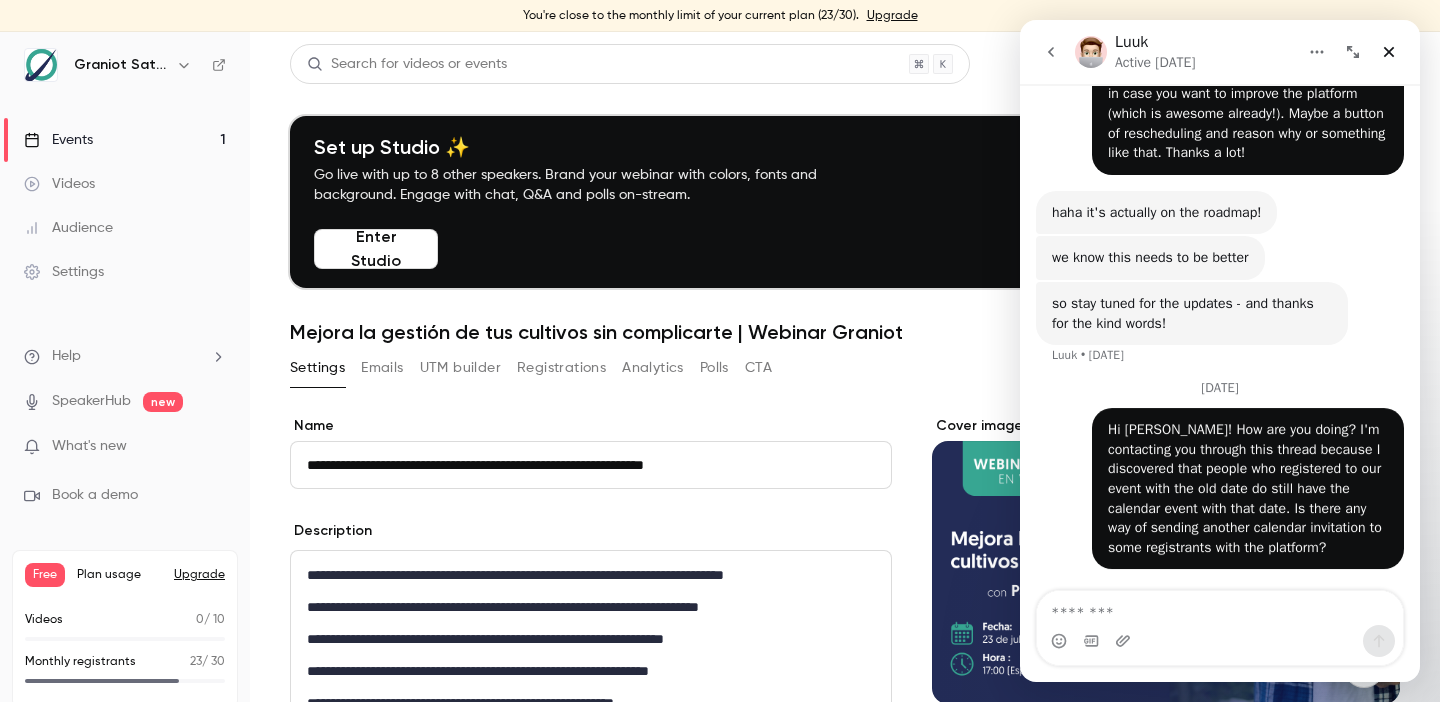 scroll, scrollTop: 1026, scrollLeft: 0, axis: vertical 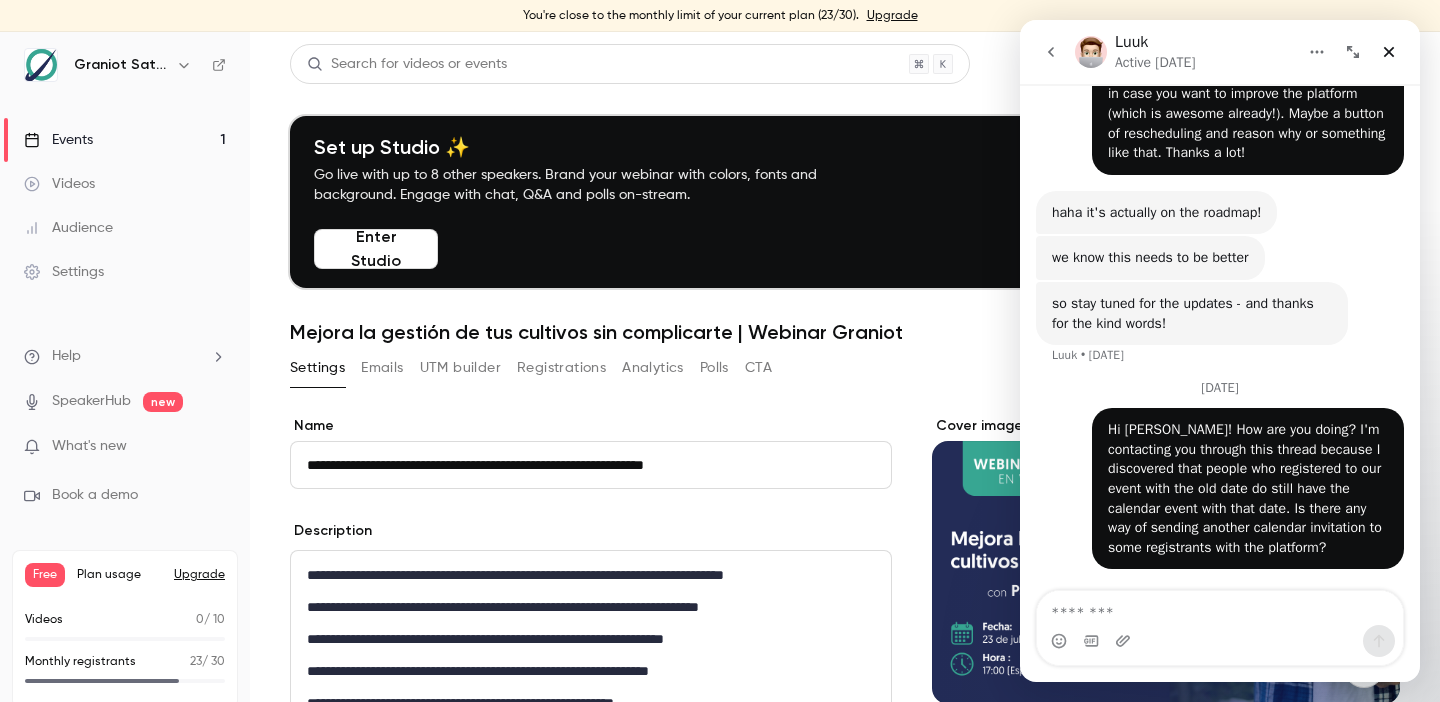 click on "**********" at bounding box center (845, 1021) 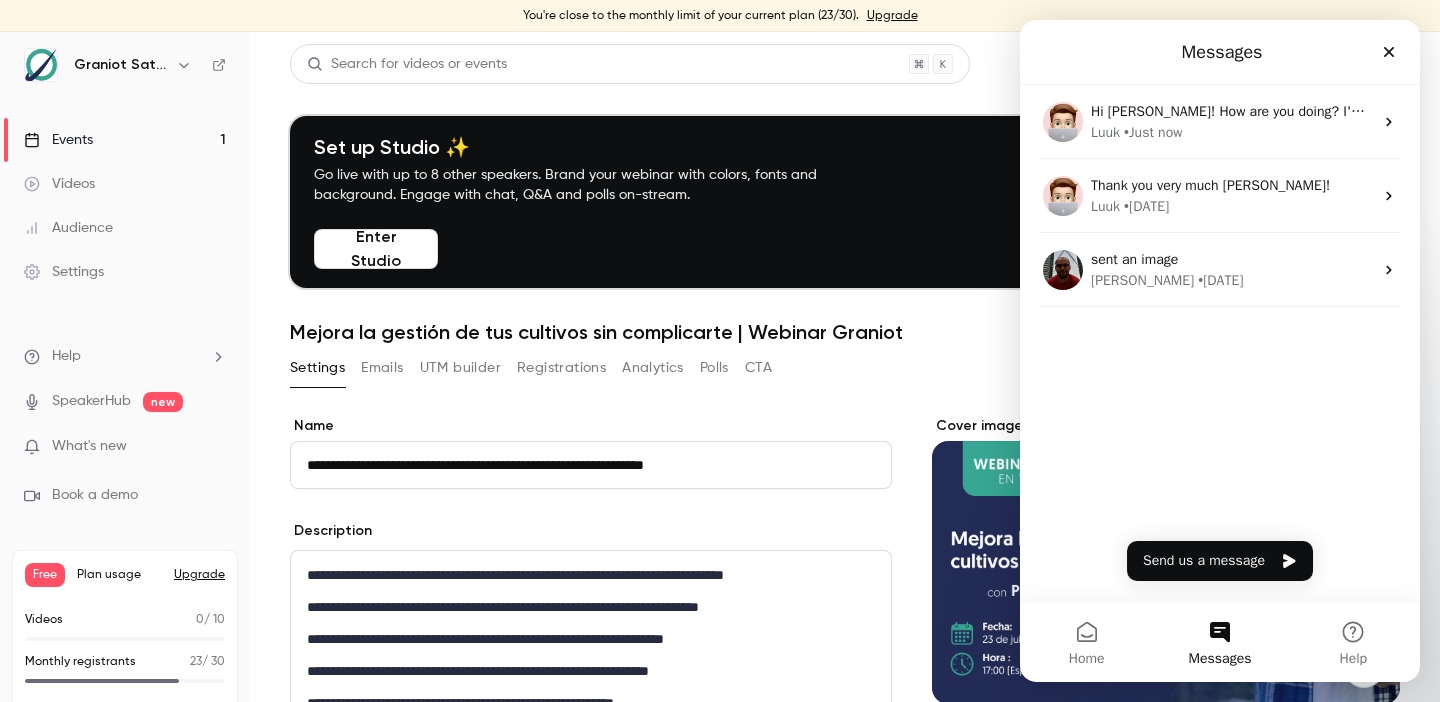 scroll, scrollTop: 0, scrollLeft: 0, axis: both 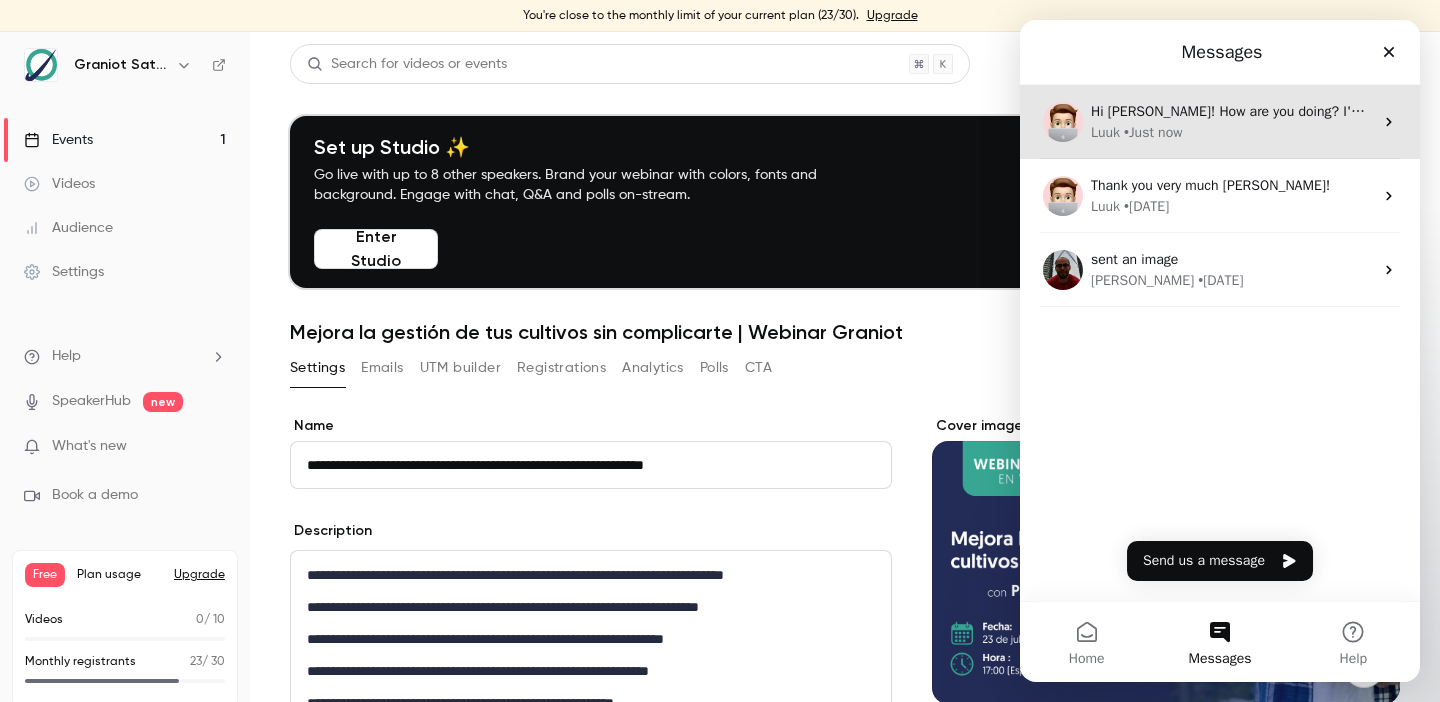 click on "Hi [PERSON_NAME]! How are you doing? I'm contacting you through this thread because I discovered that people who registered to our event with the old date do still have the calendar event with that date. Is there any way of sending another calendar invitation to some registrants with the platform?" at bounding box center (2008, 111) 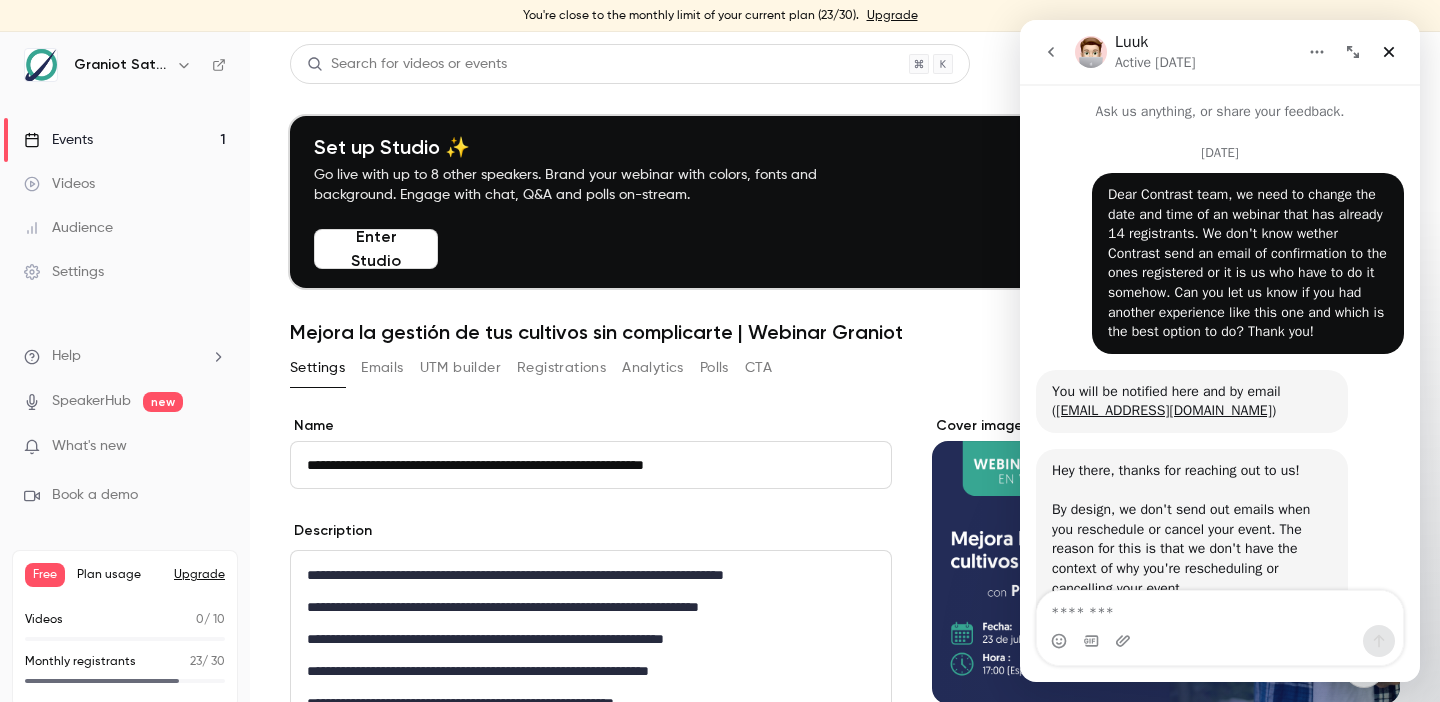 scroll, scrollTop: 0, scrollLeft: 0, axis: both 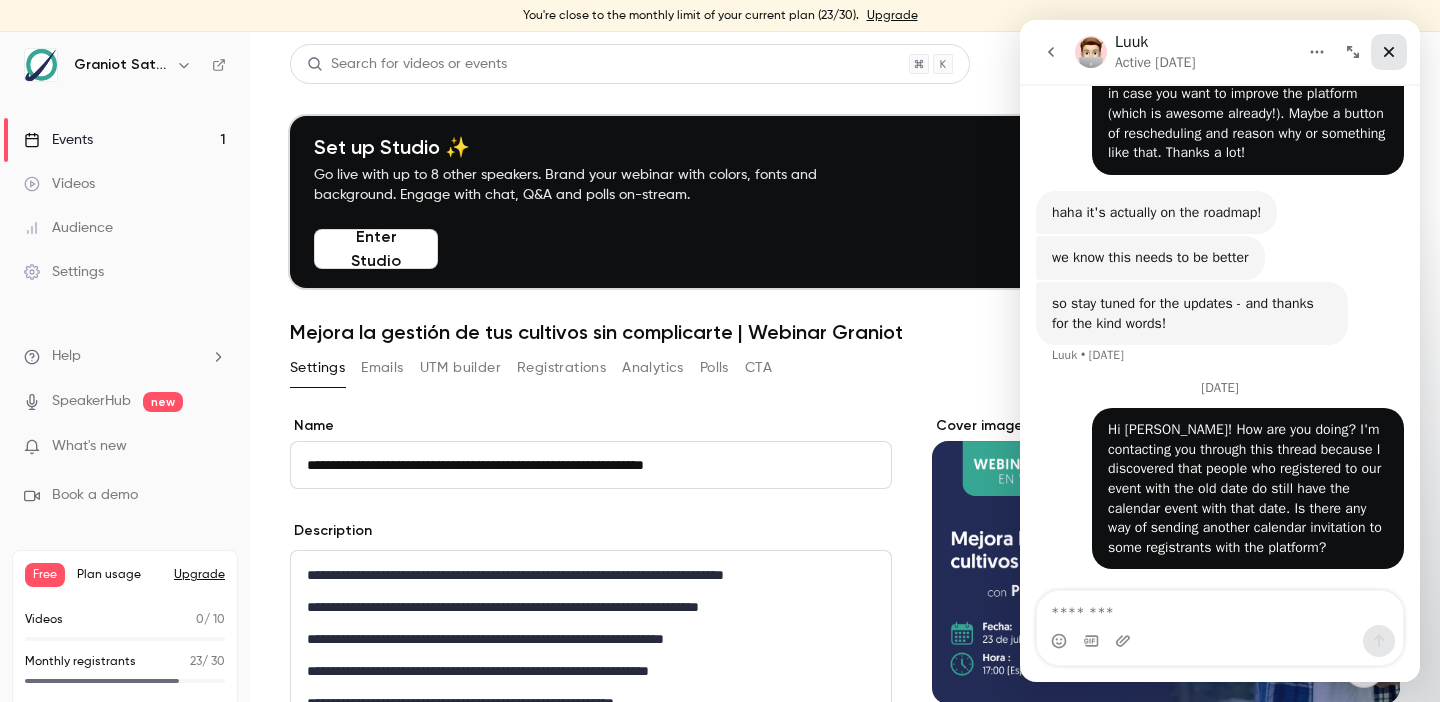 click at bounding box center [1389, 52] 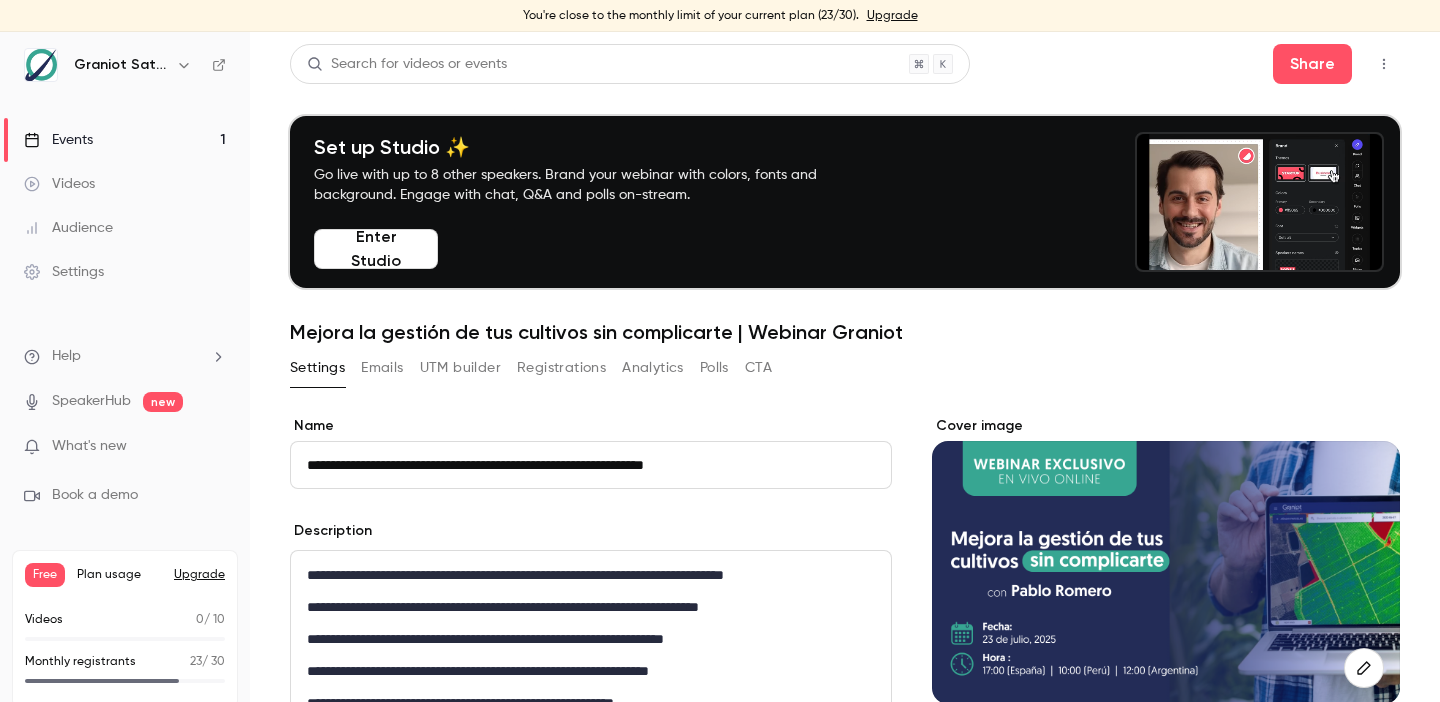scroll, scrollTop: 0, scrollLeft: 0, axis: both 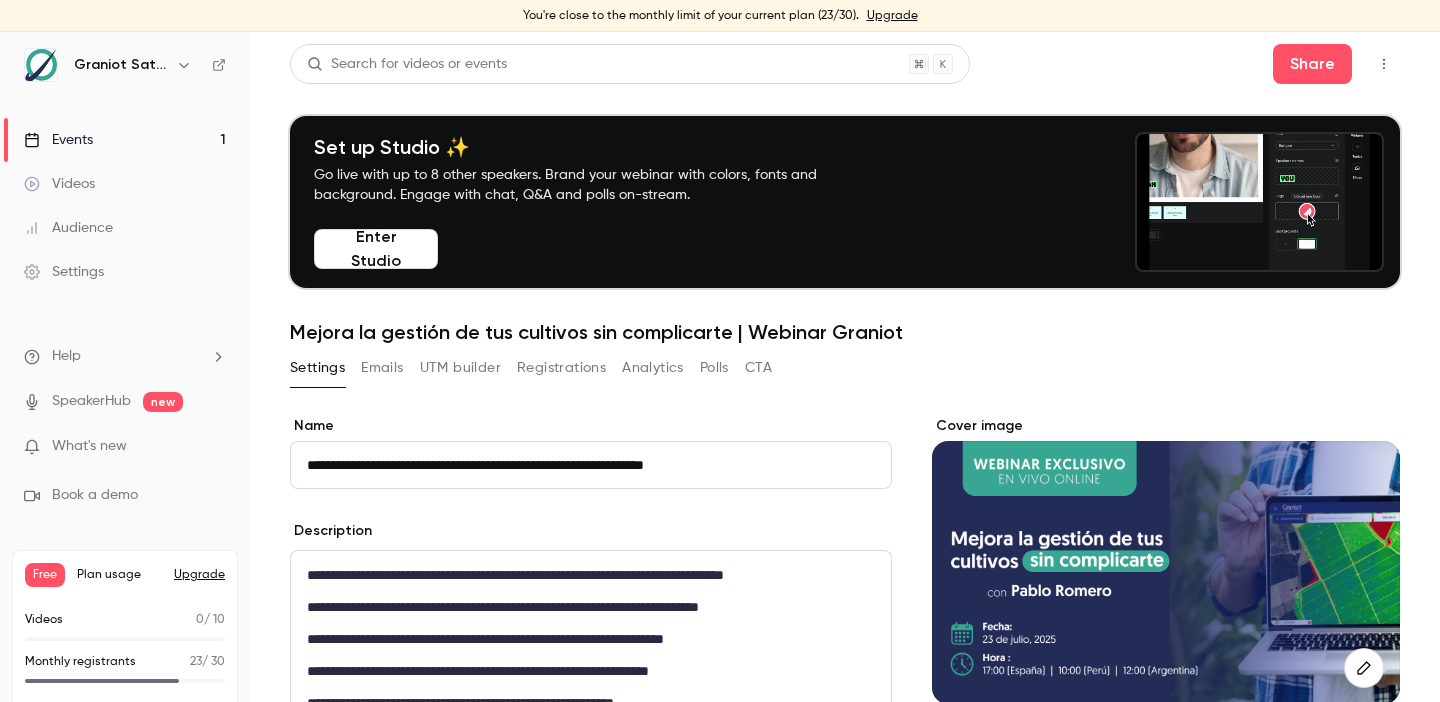 click on "Events 1" at bounding box center (125, 140) 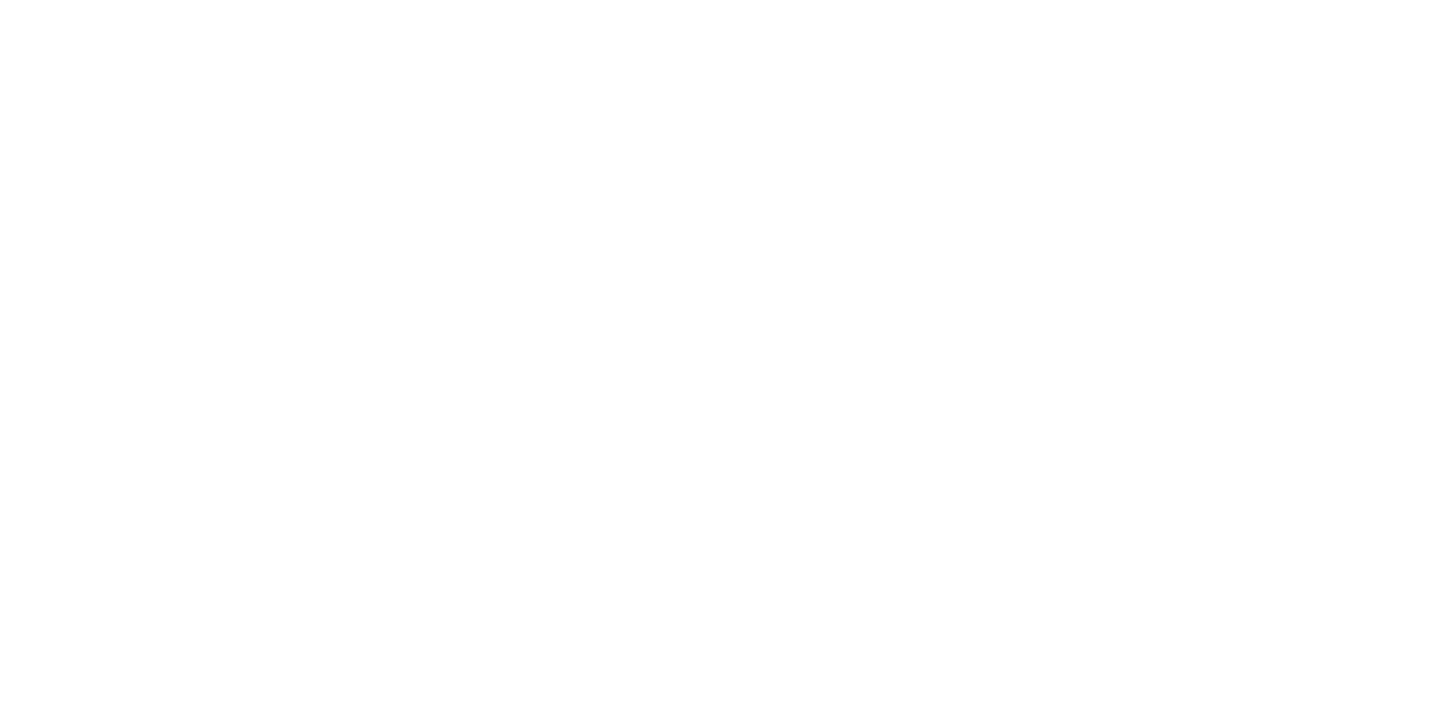 scroll, scrollTop: 0, scrollLeft: 0, axis: both 